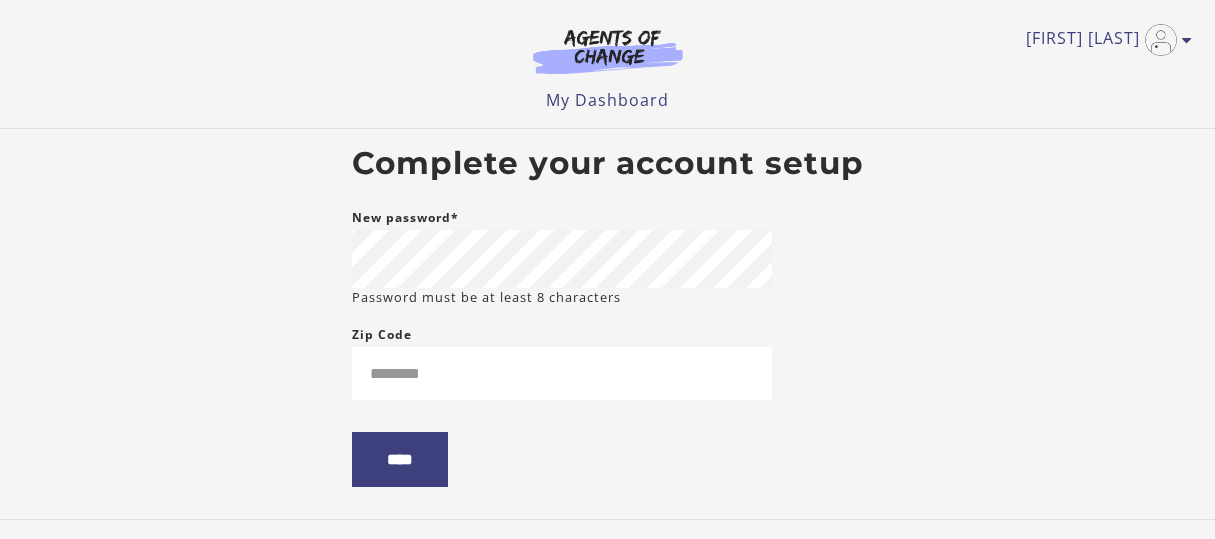scroll, scrollTop: 0, scrollLeft: 0, axis: both 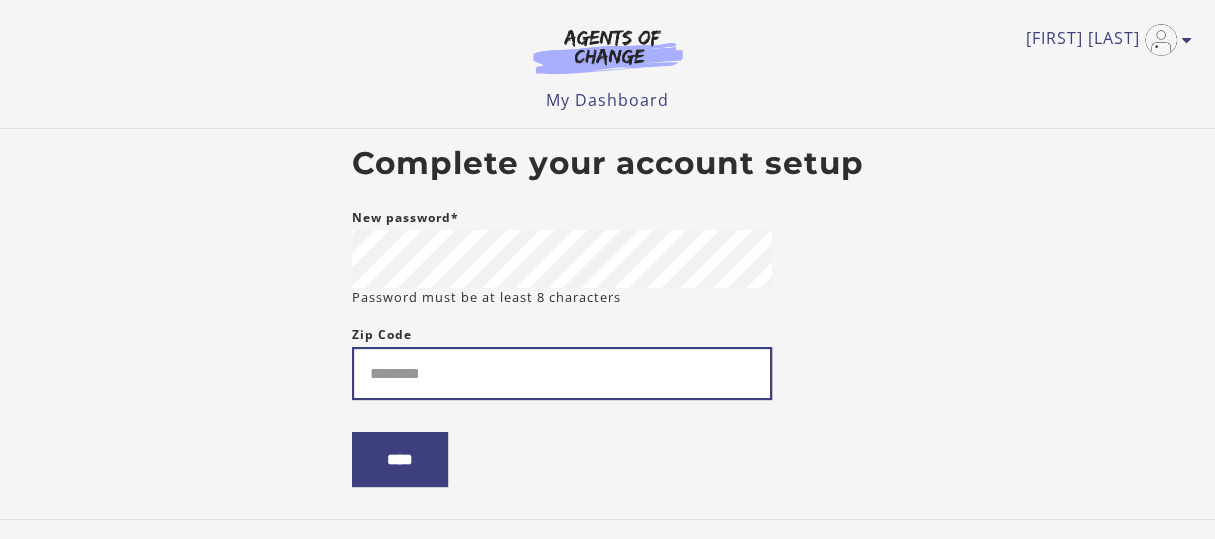 click on "Zip Code" at bounding box center (562, 373) 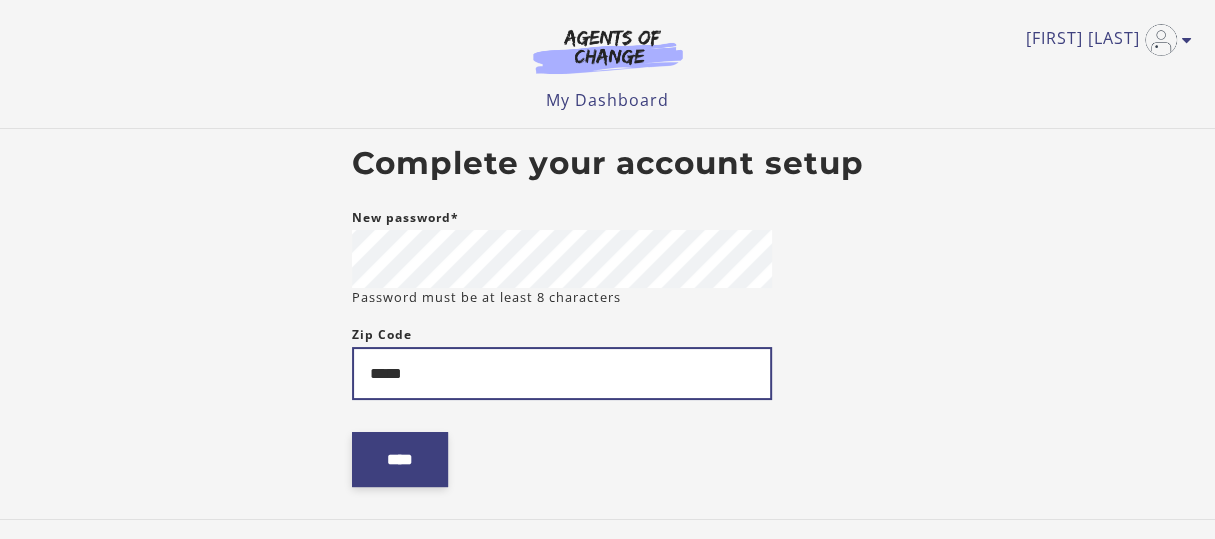 type on "*****" 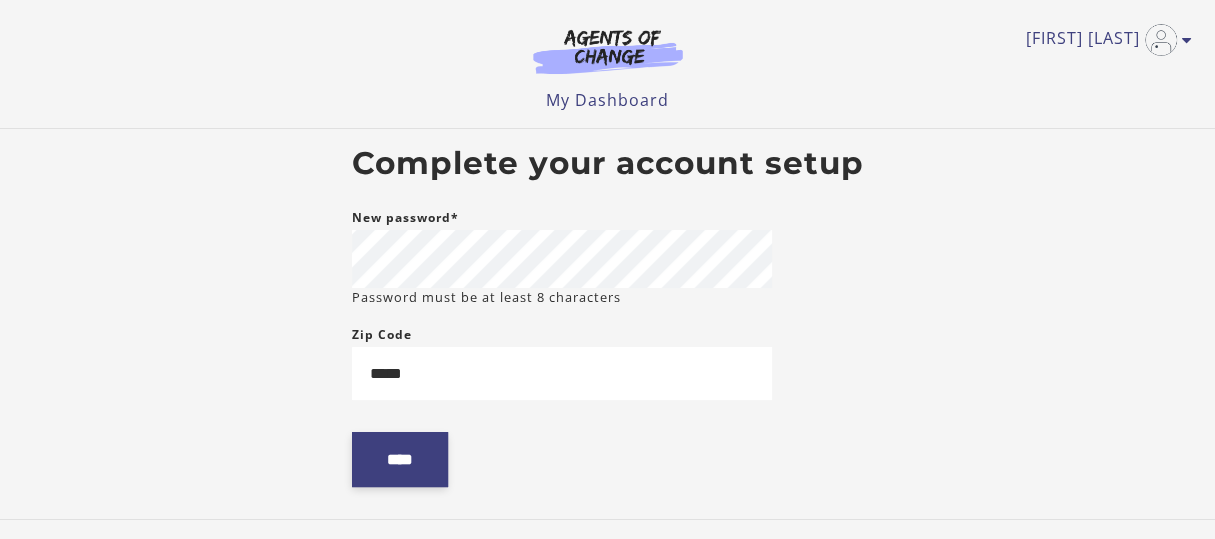 click on "****" at bounding box center [400, 459] 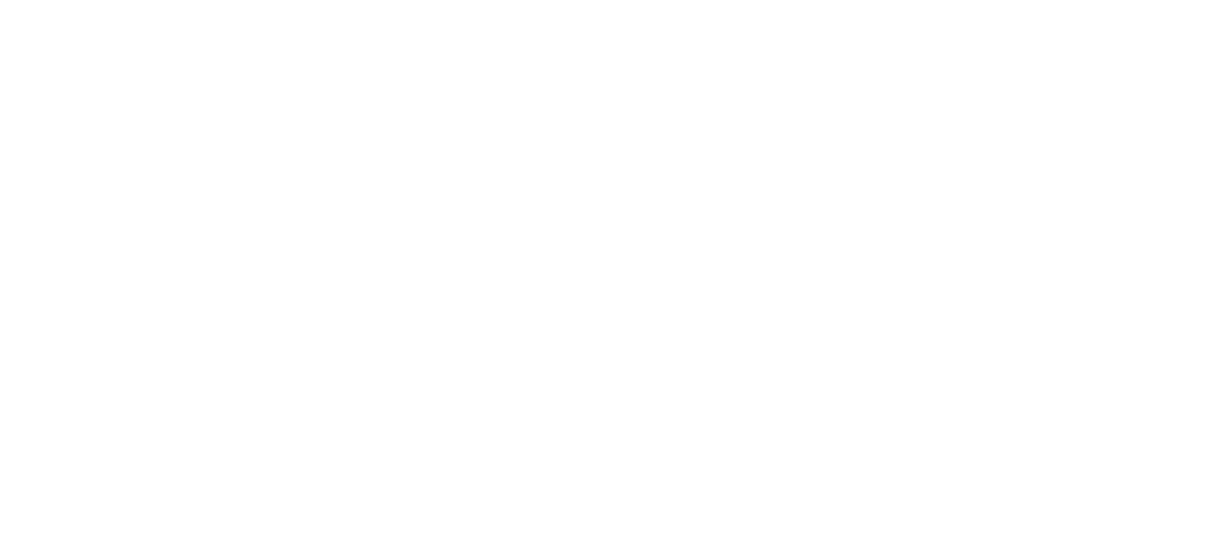 scroll, scrollTop: 0, scrollLeft: 0, axis: both 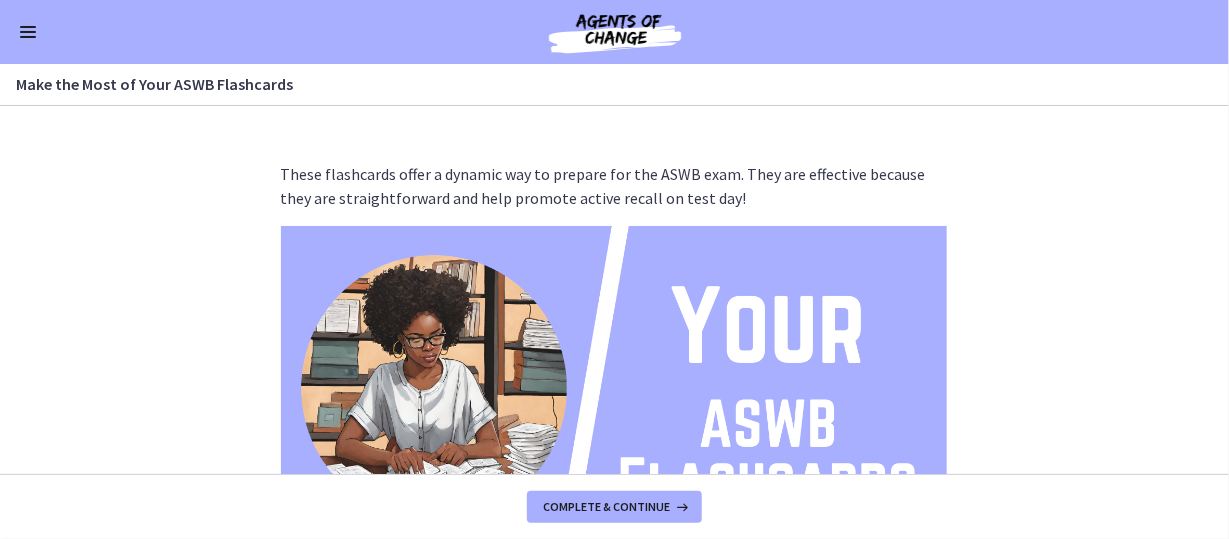 click at bounding box center (28, 37) 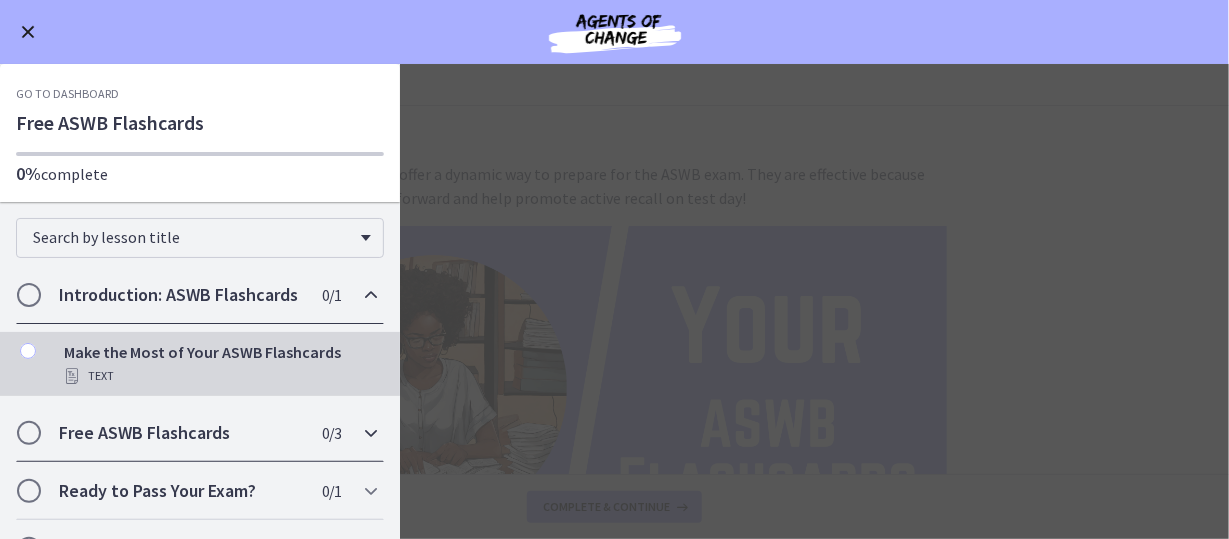 scroll, scrollTop: 59, scrollLeft: 0, axis: vertical 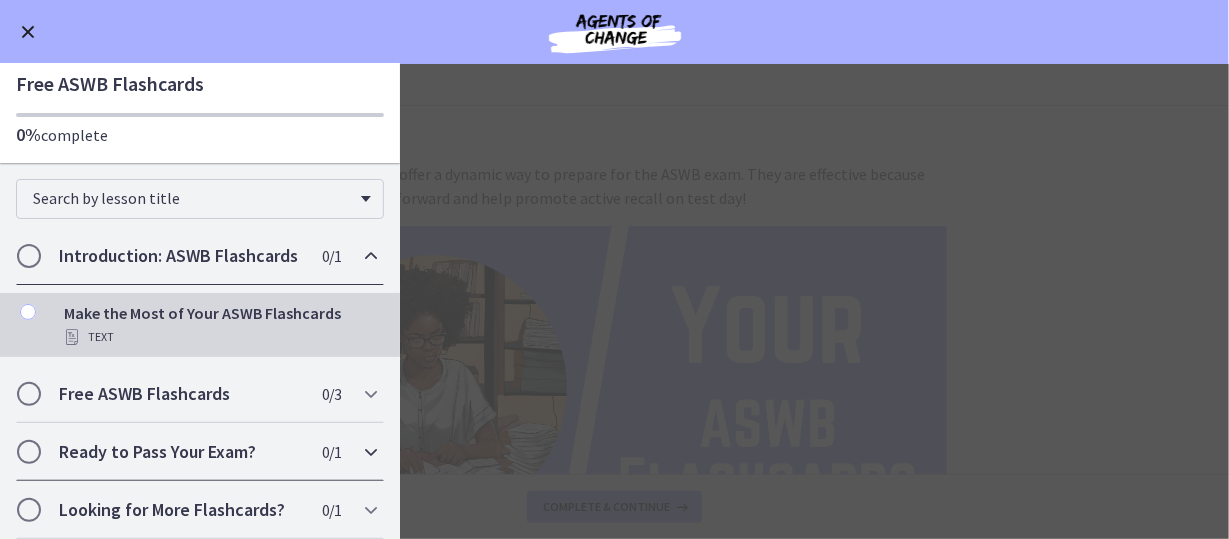 click at bounding box center [371, 452] 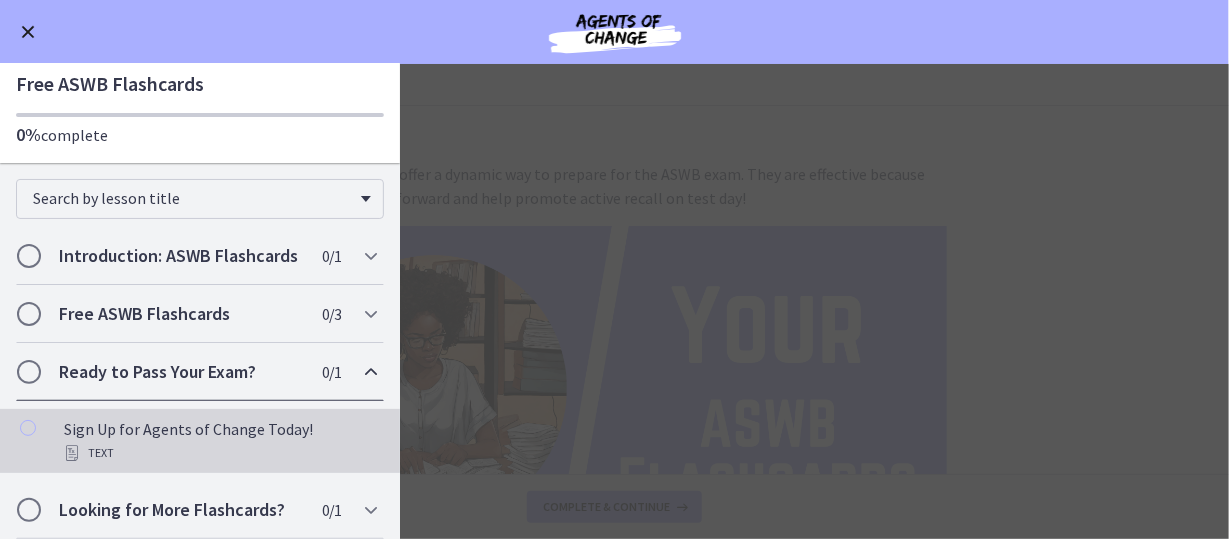 scroll, scrollTop: 59, scrollLeft: 0, axis: vertical 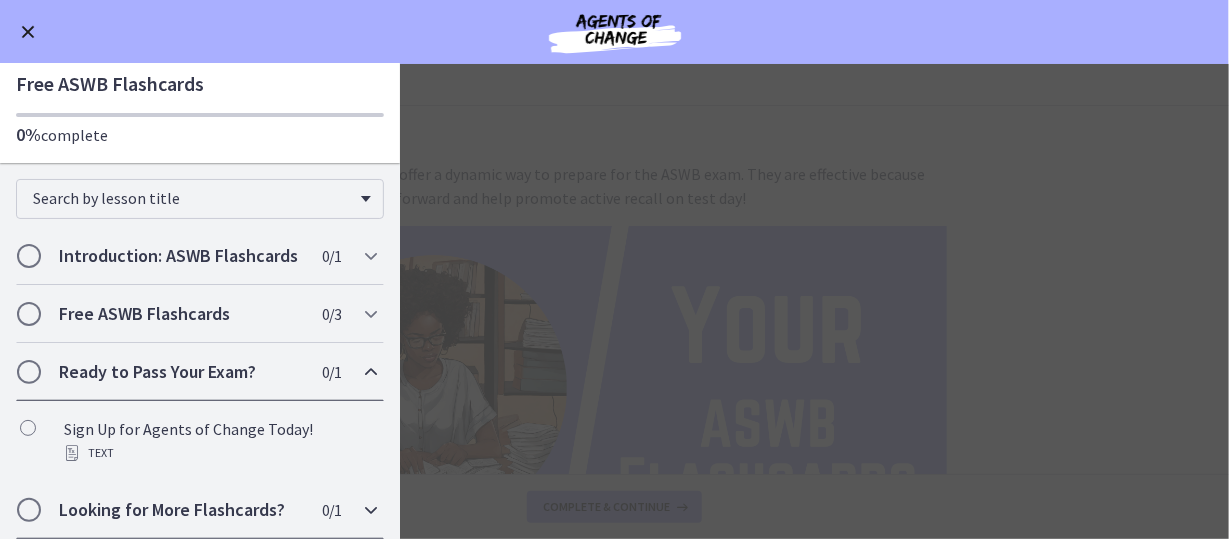 click at bounding box center (371, 510) 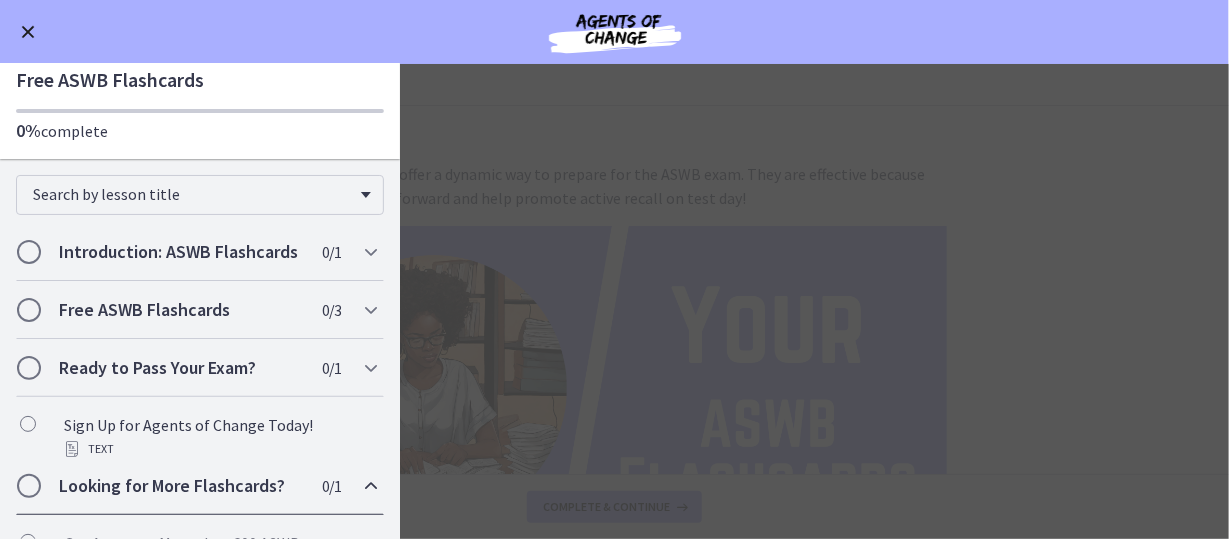 click on "Looking for More Flashcards?
0  /  1
Completed" at bounding box center [200, 486] 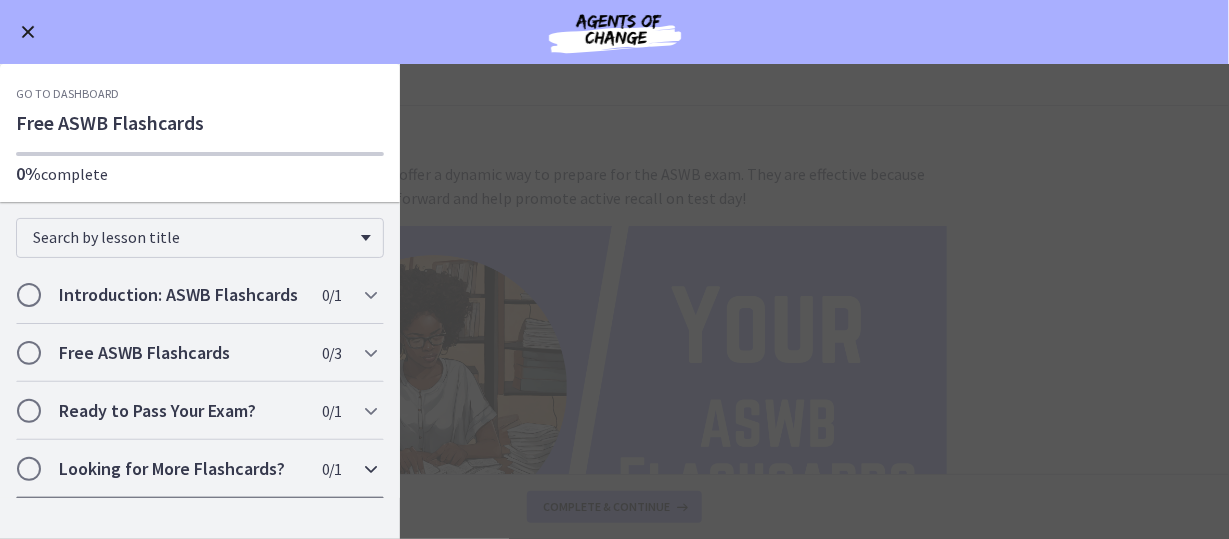 scroll, scrollTop: 0, scrollLeft: 0, axis: both 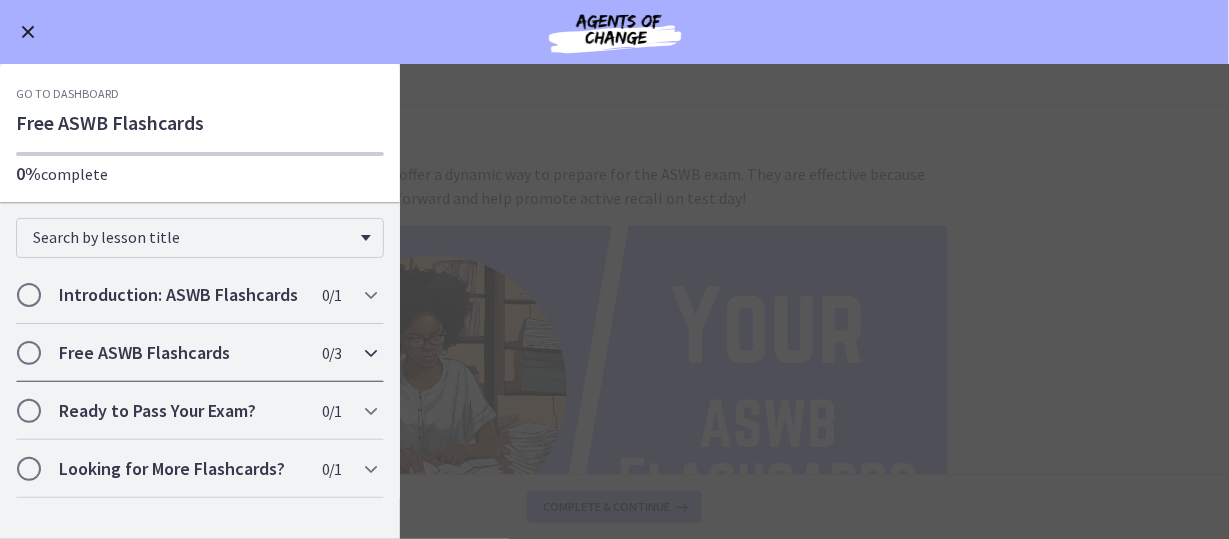 click at bounding box center [371, 353] 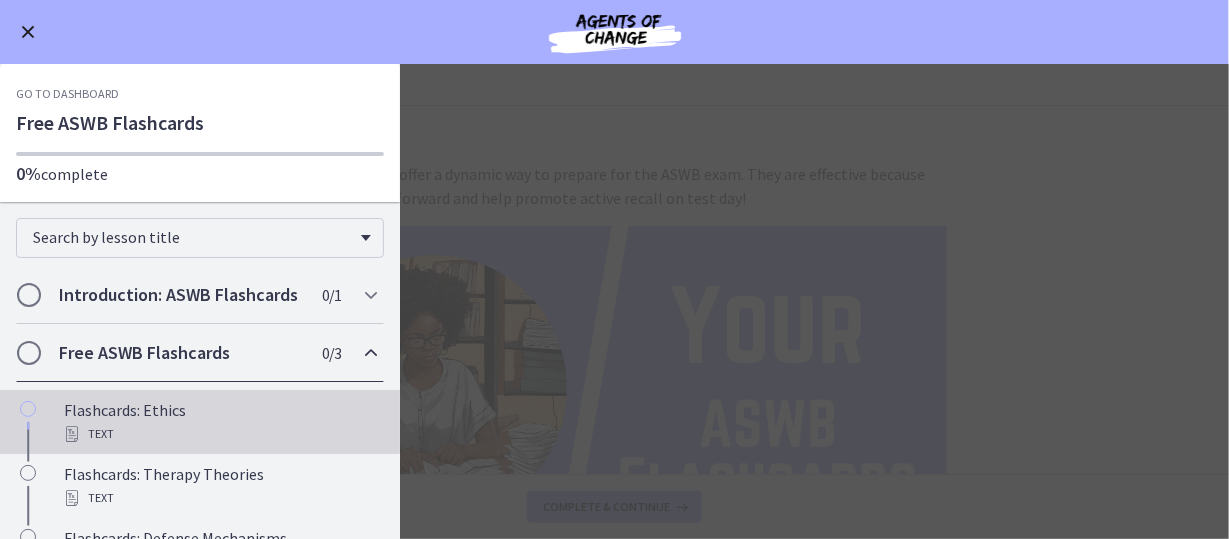 click on "Flashcards: Ethics
Text" at bounding box center (220, 422) 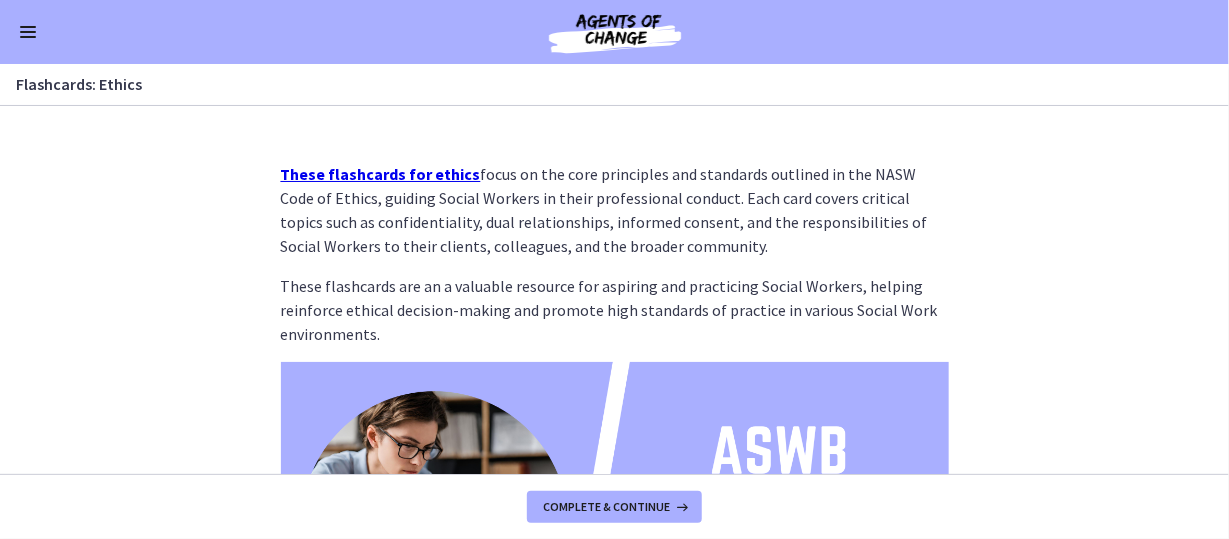 click on "These flashcards for ethics" at bounding box center [381, 174] 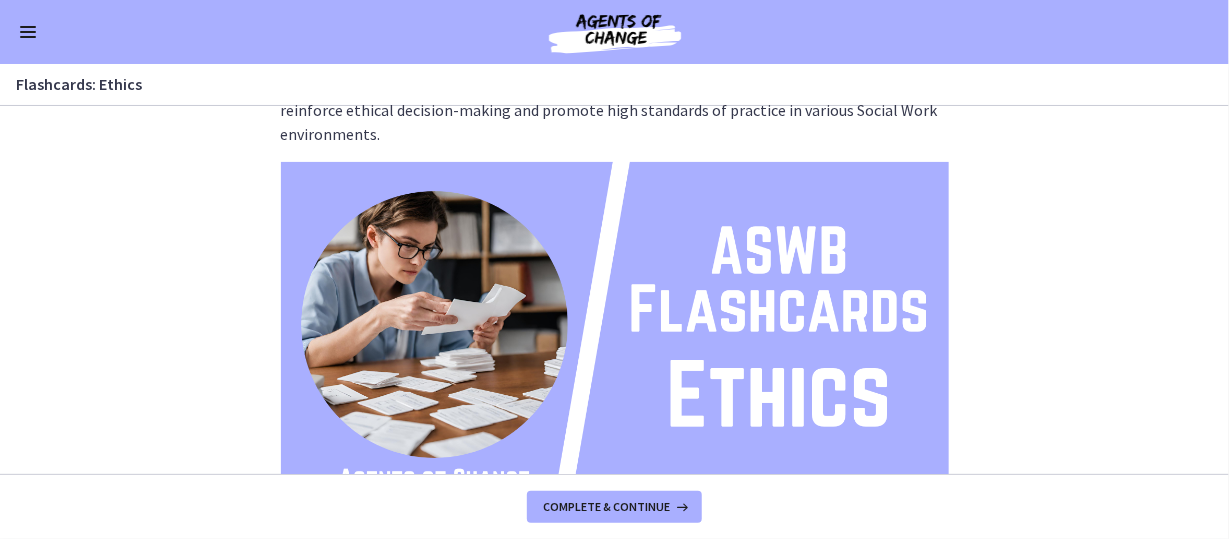 scroll, scrollTop: 399, scrollLeft: 0, axis: vertical 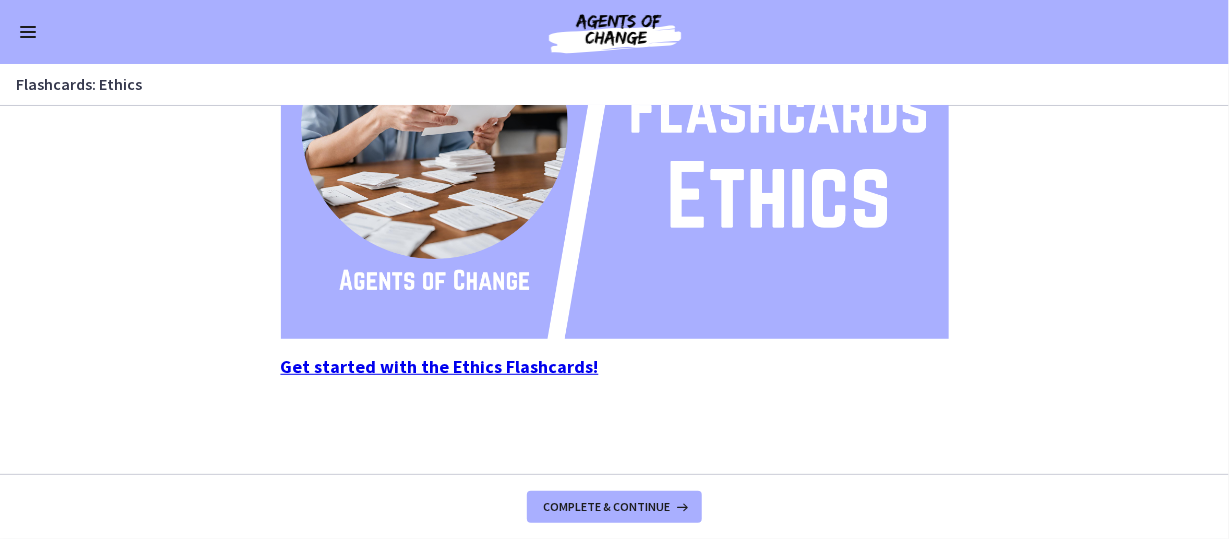 click on "Get started with the Ethics Flashcards!" at bounding box center [440, 366] 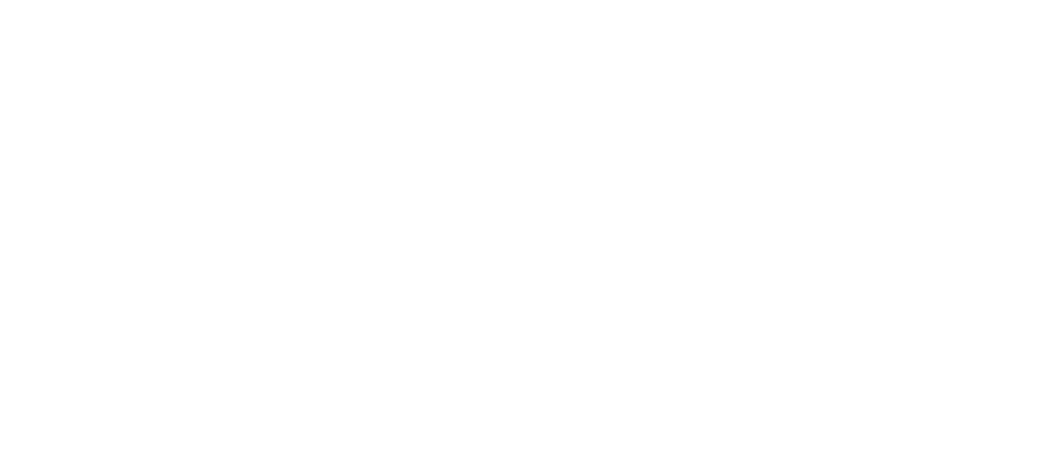 scroll, scrollTop: 0, scrollLeft: 0, axis: both 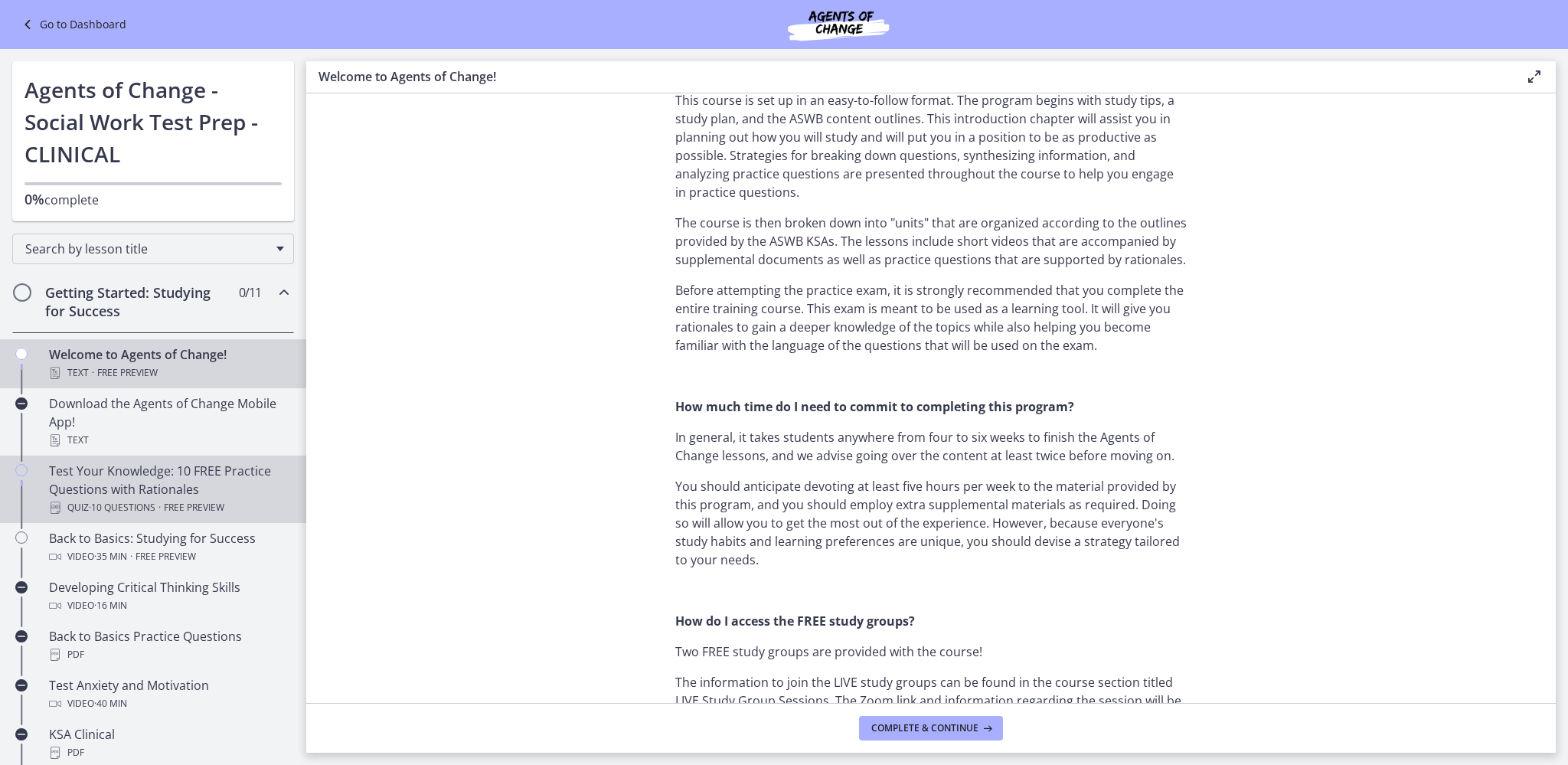click on "Test Your Knowledge: 10 FREE Practice Questions with Rationales
Quiz
·  10 Questions
·
Free preview" at bounding box center (168, 489) 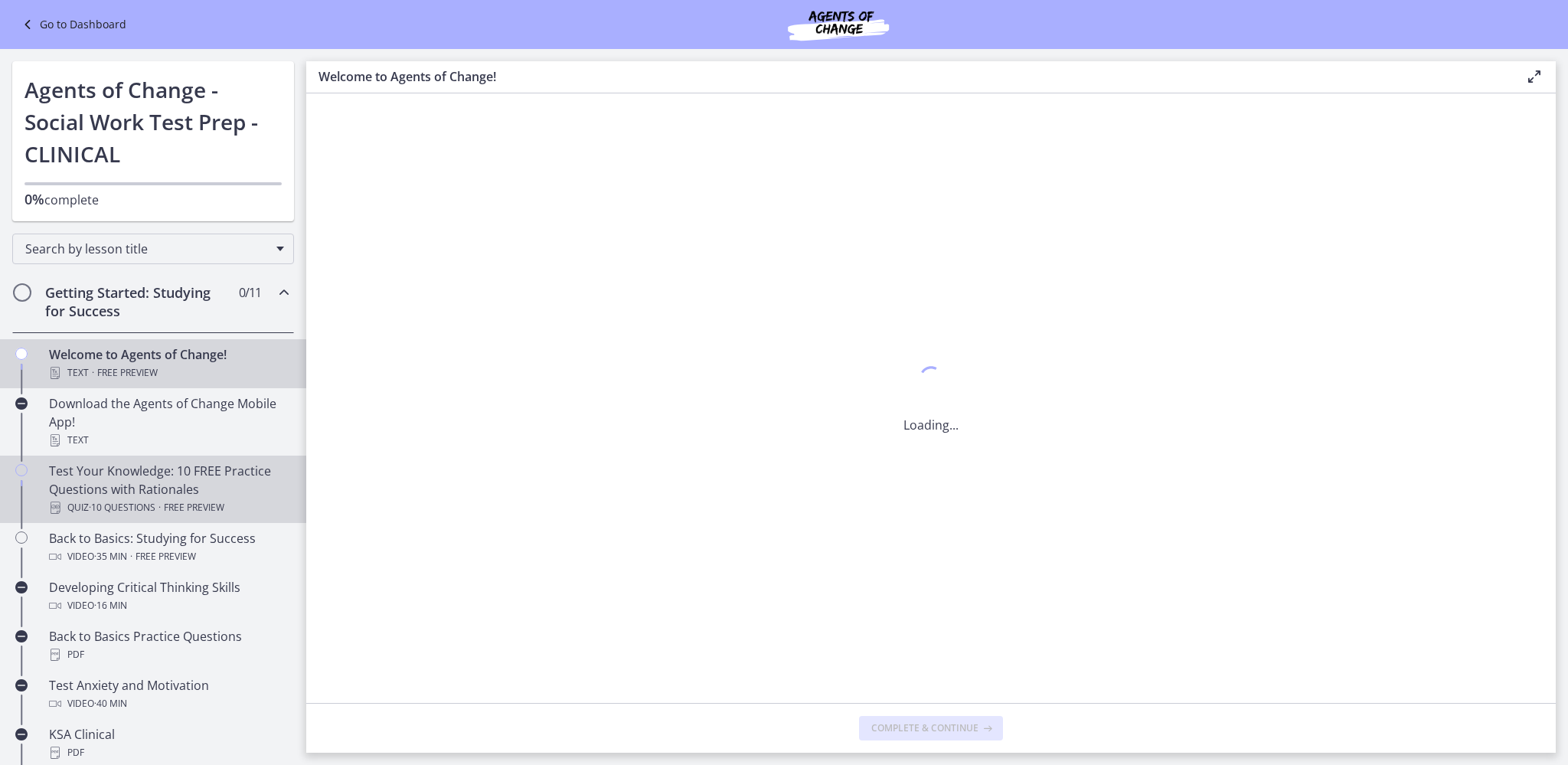 scroll, scrollTop: 0, scrollLeft: 0, axis: both 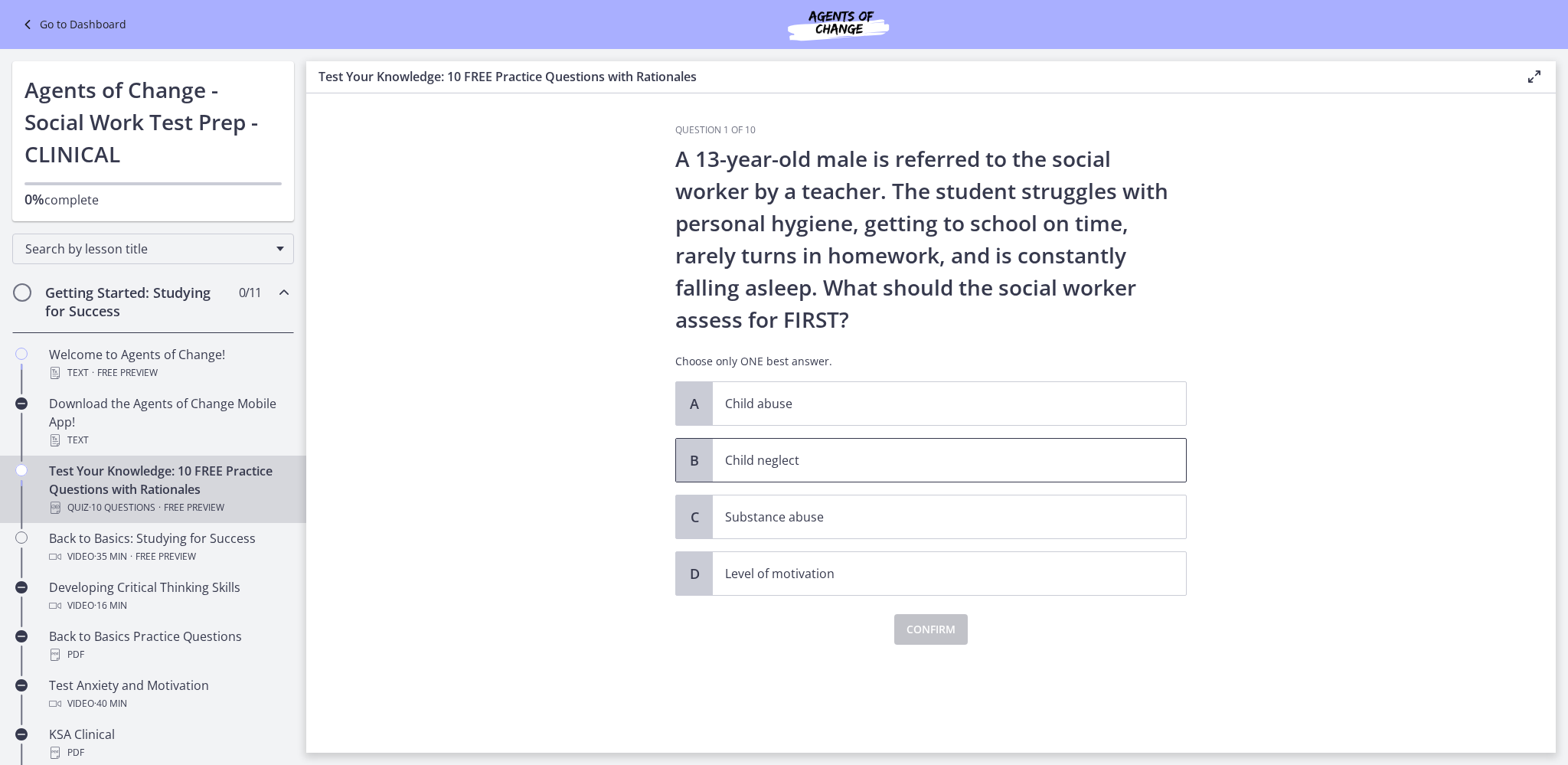 click on "Child neglect" at bounding box center (934, 460) 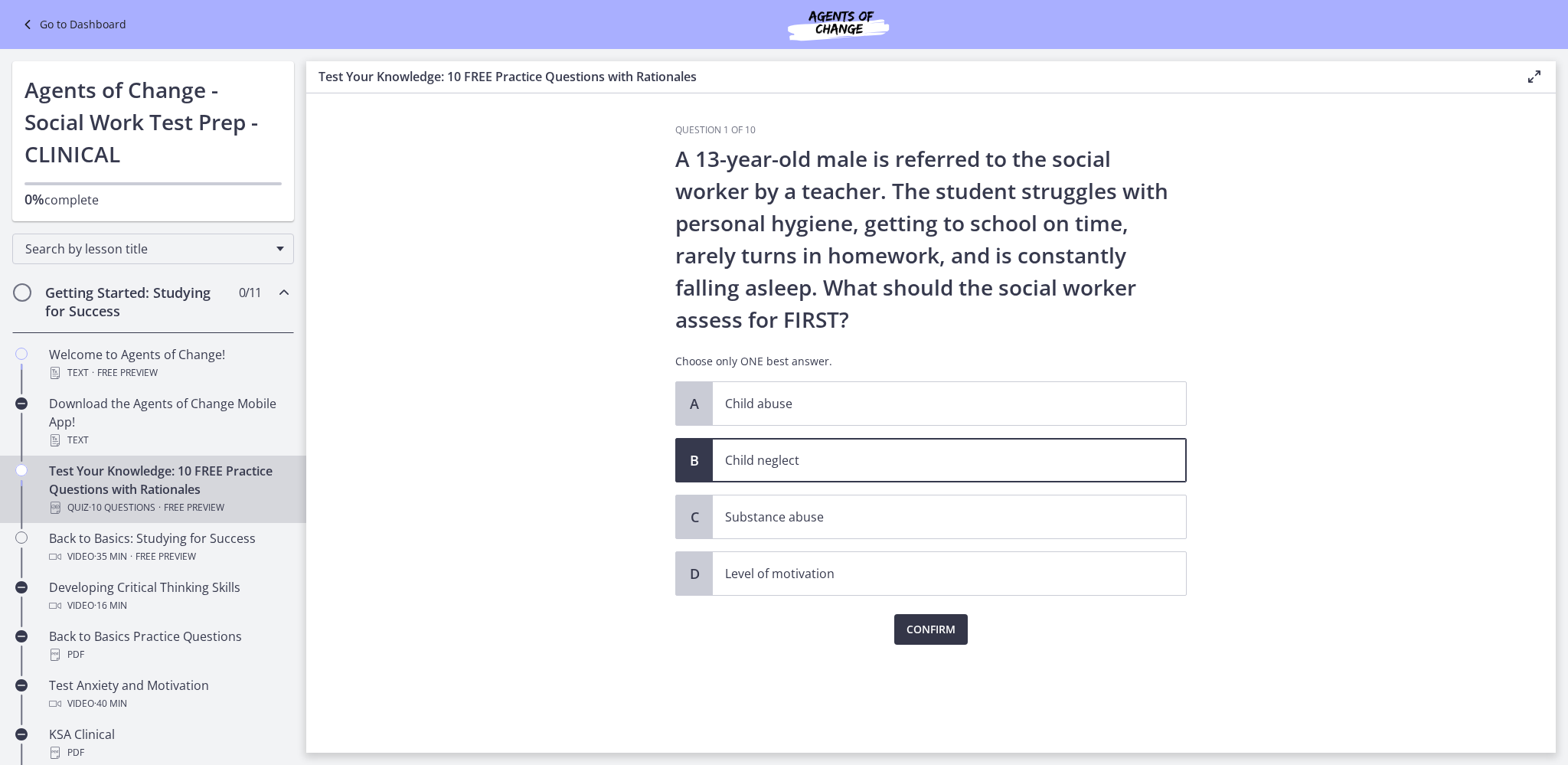 click on "Confirm" at bounding box center (931, 629) 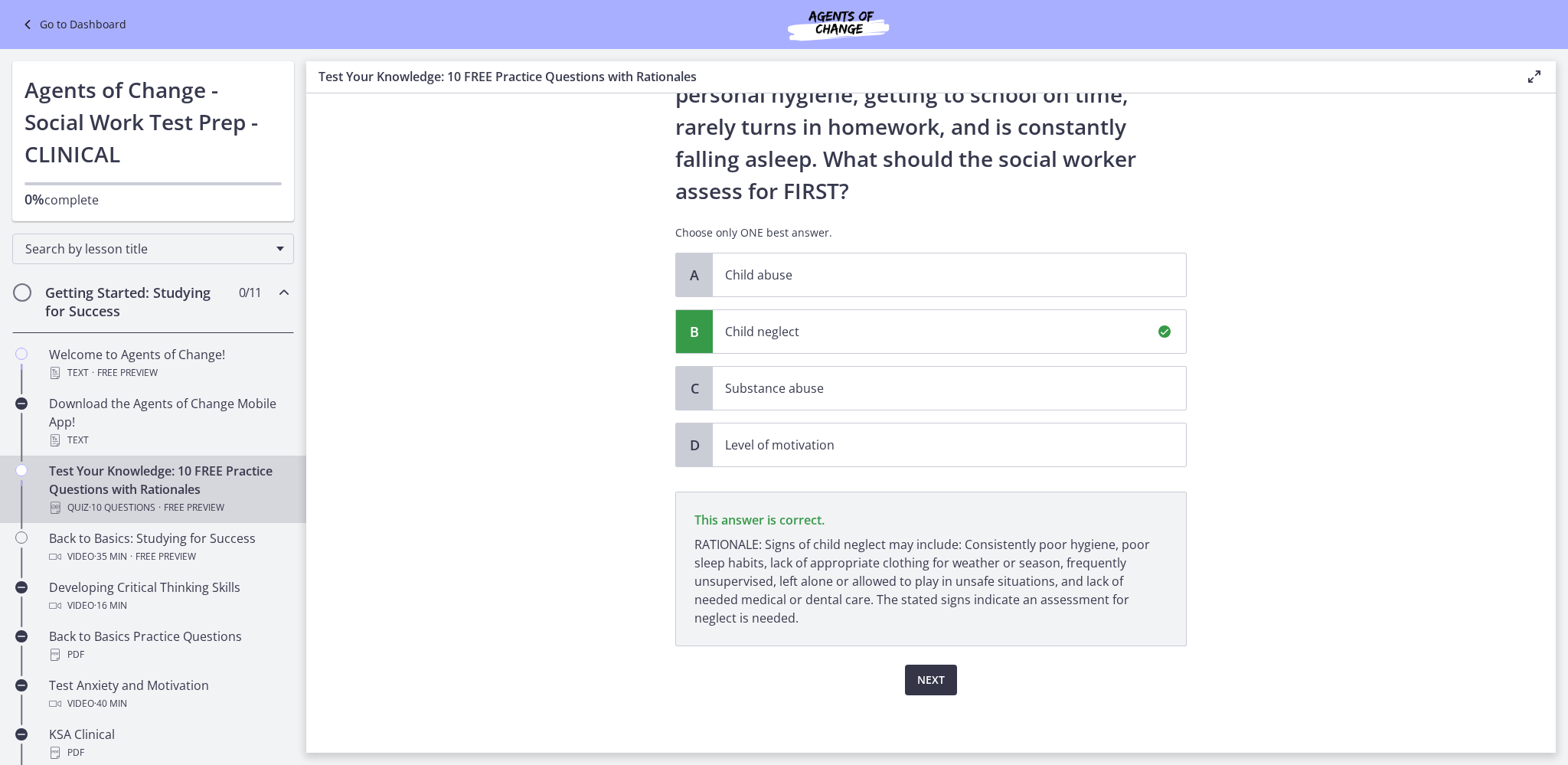 scroll, scrollTop: 129, scrollLeft: 0, axis: vertical 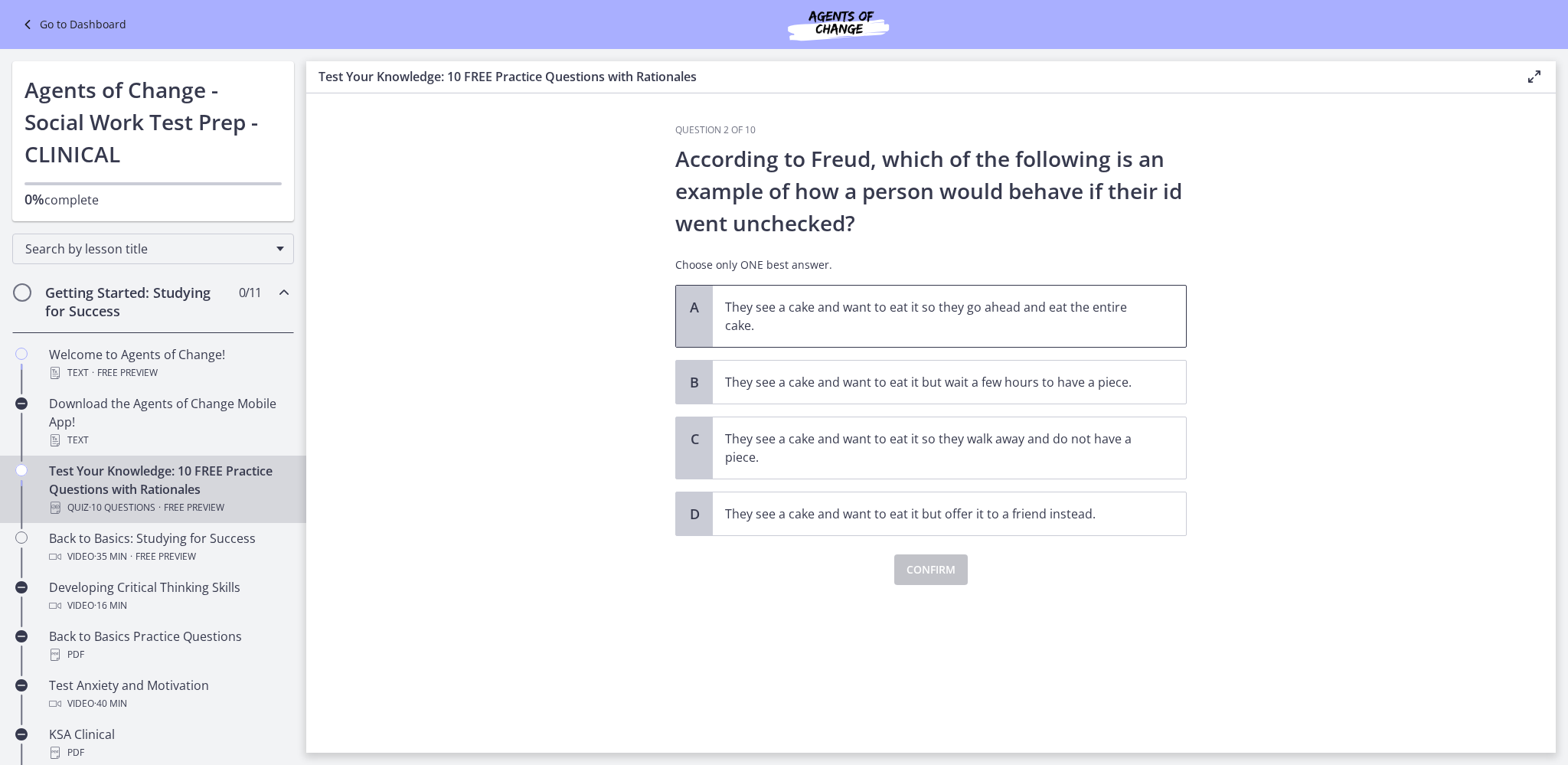 click on "They see a cake and want to eat it so they go ahead and eat the entire cake." at bounding box center (934, 316) 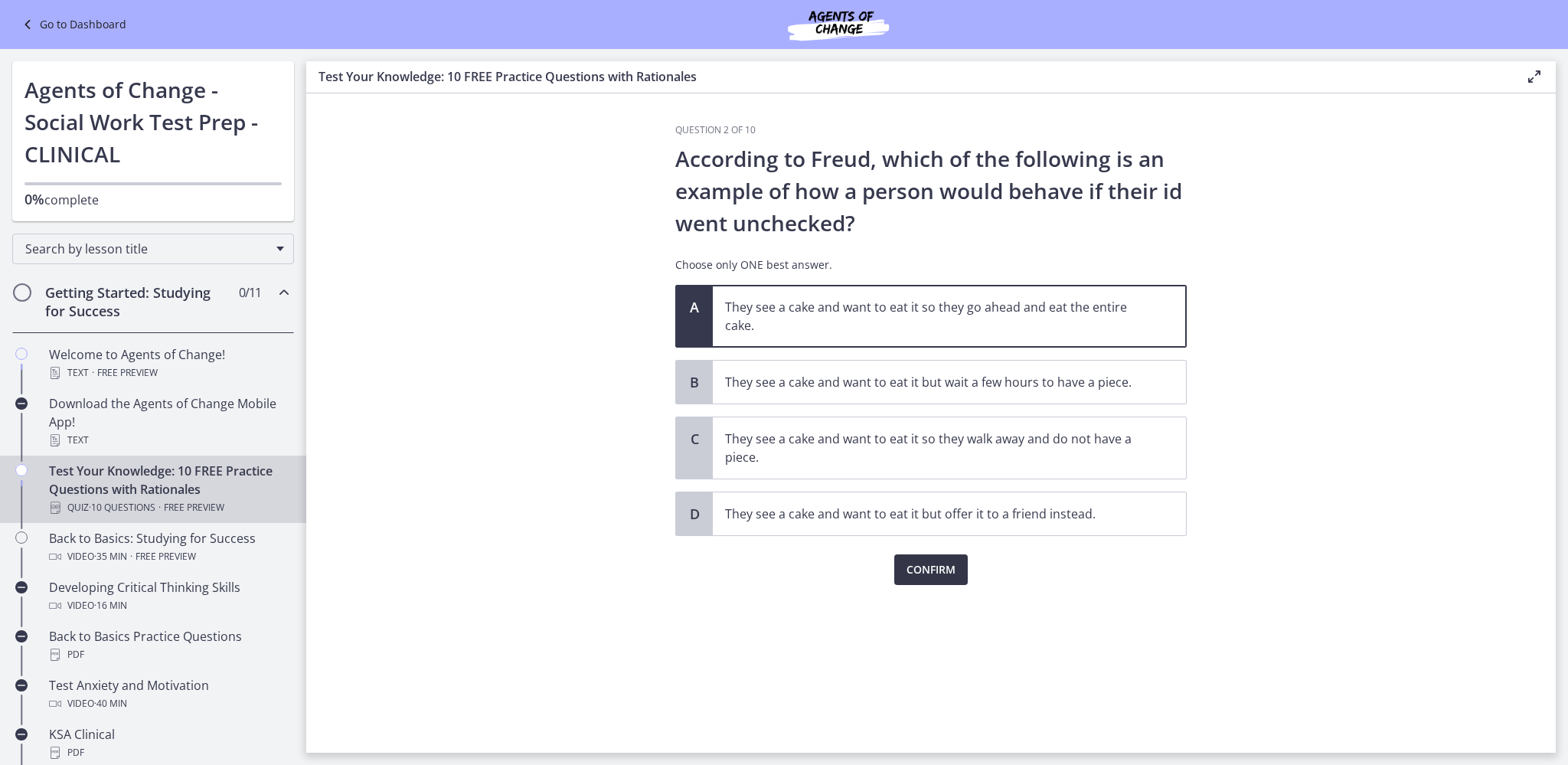 click on "Confirm" at bounding box center [931, 570] 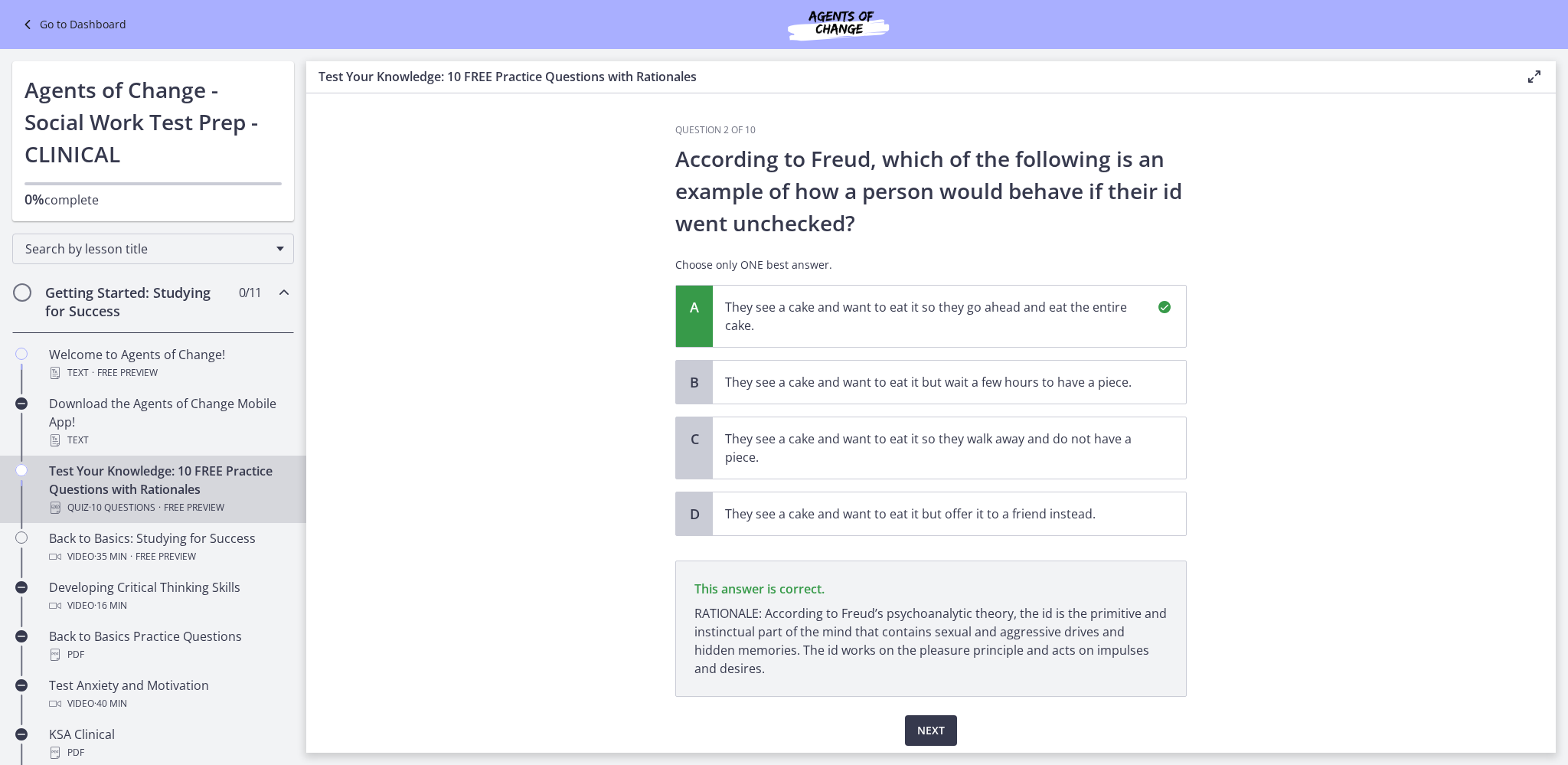 scroll, scrollTop: 51, scrollLeft: 0, axis: vertical 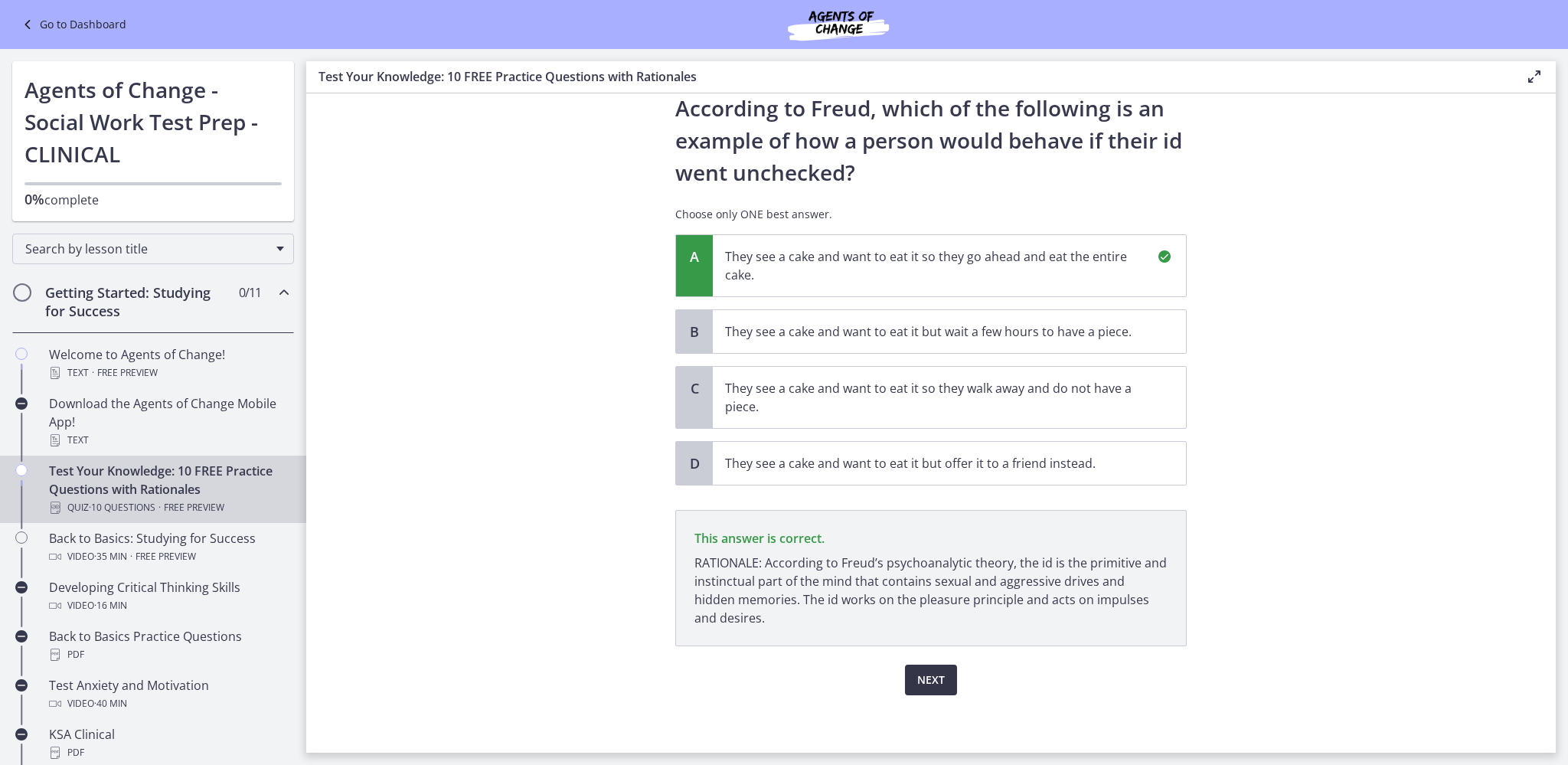 click on "Next" at bounding box center [931, 680] 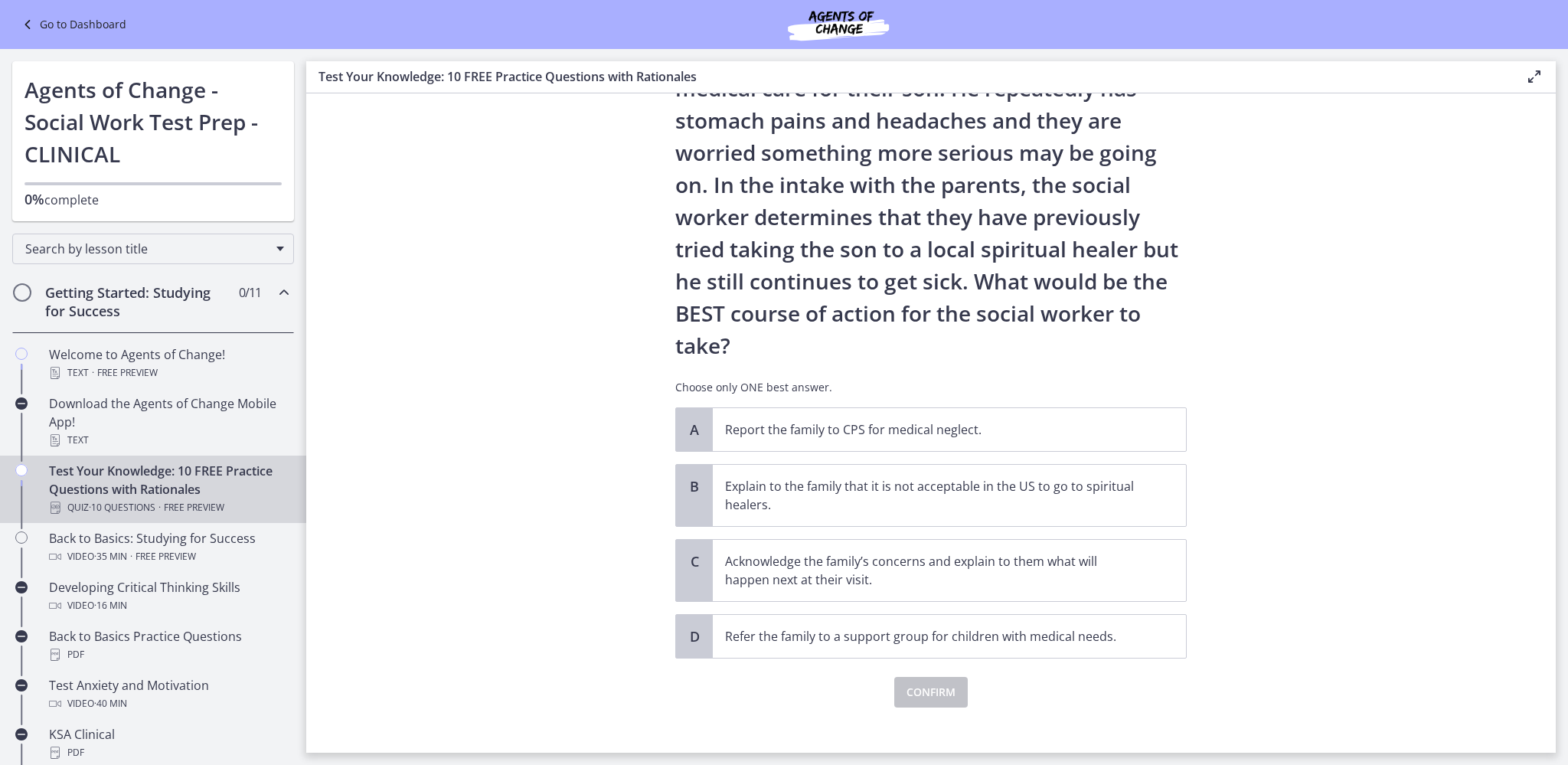 scroll, scrollTop: 148, scrollLeft: 0, axis: vertical 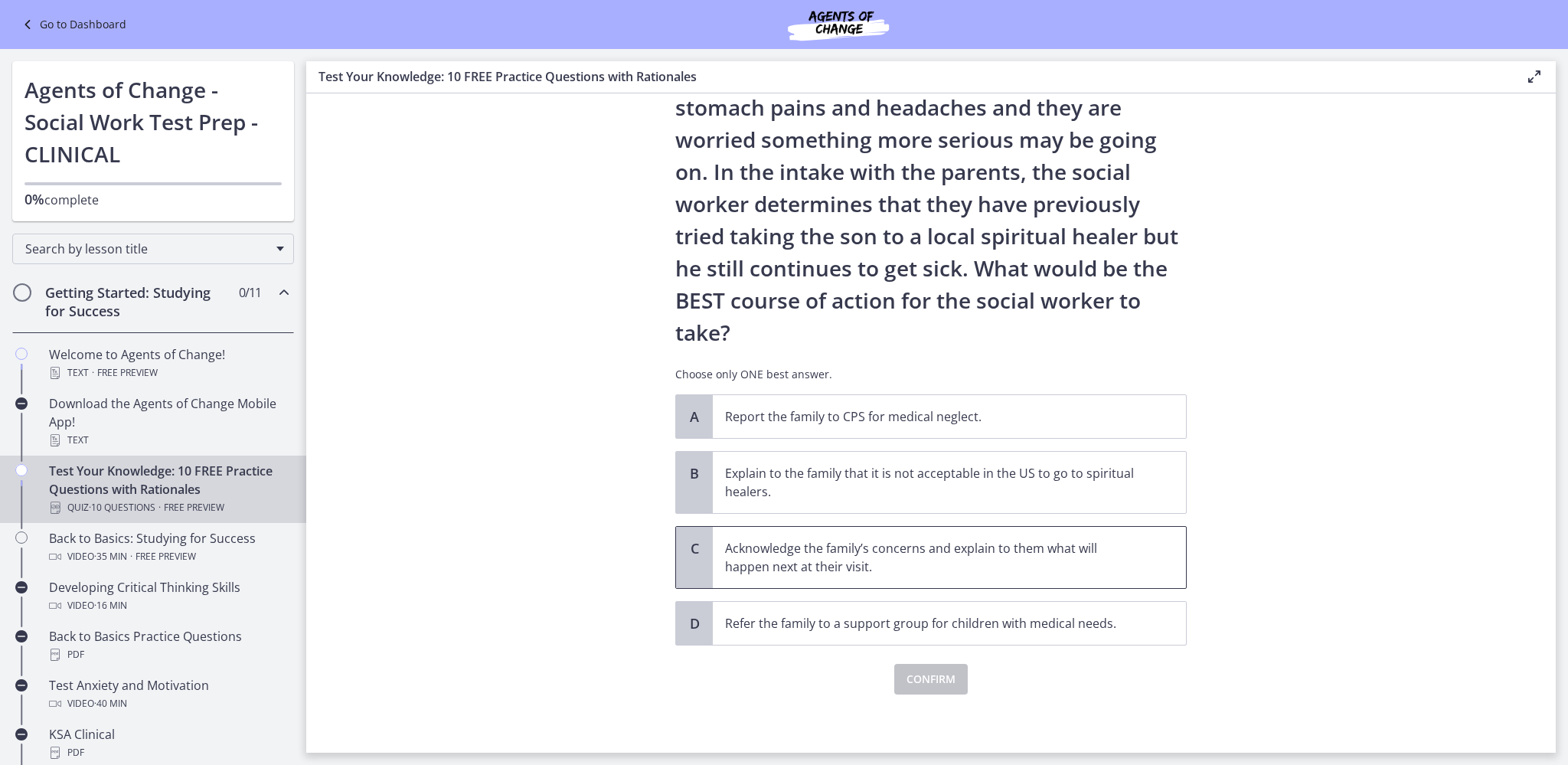 click on "C" at bounding box center [694, 548] 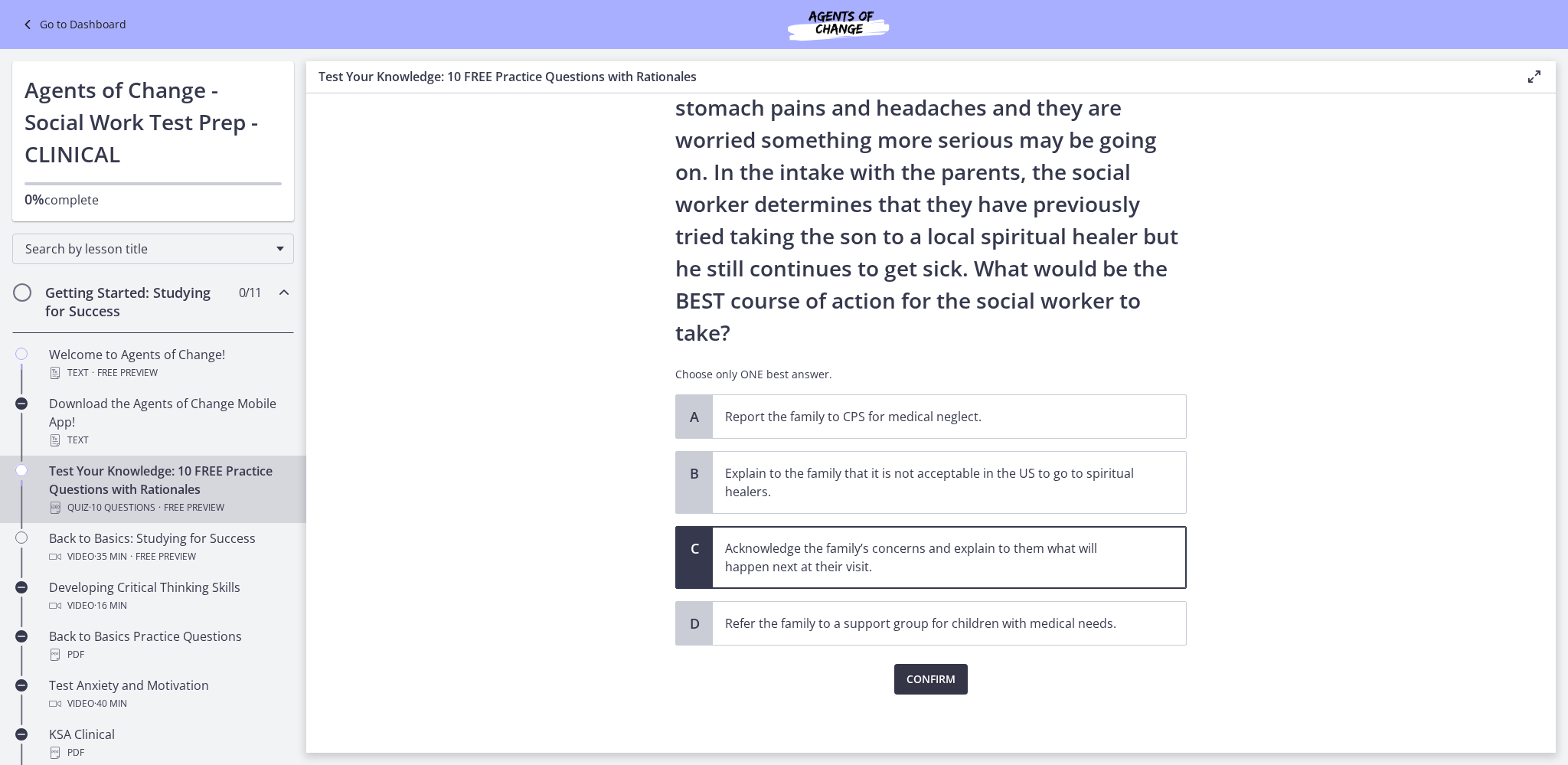 click on "Confirm" at bounding box center [931, 679] 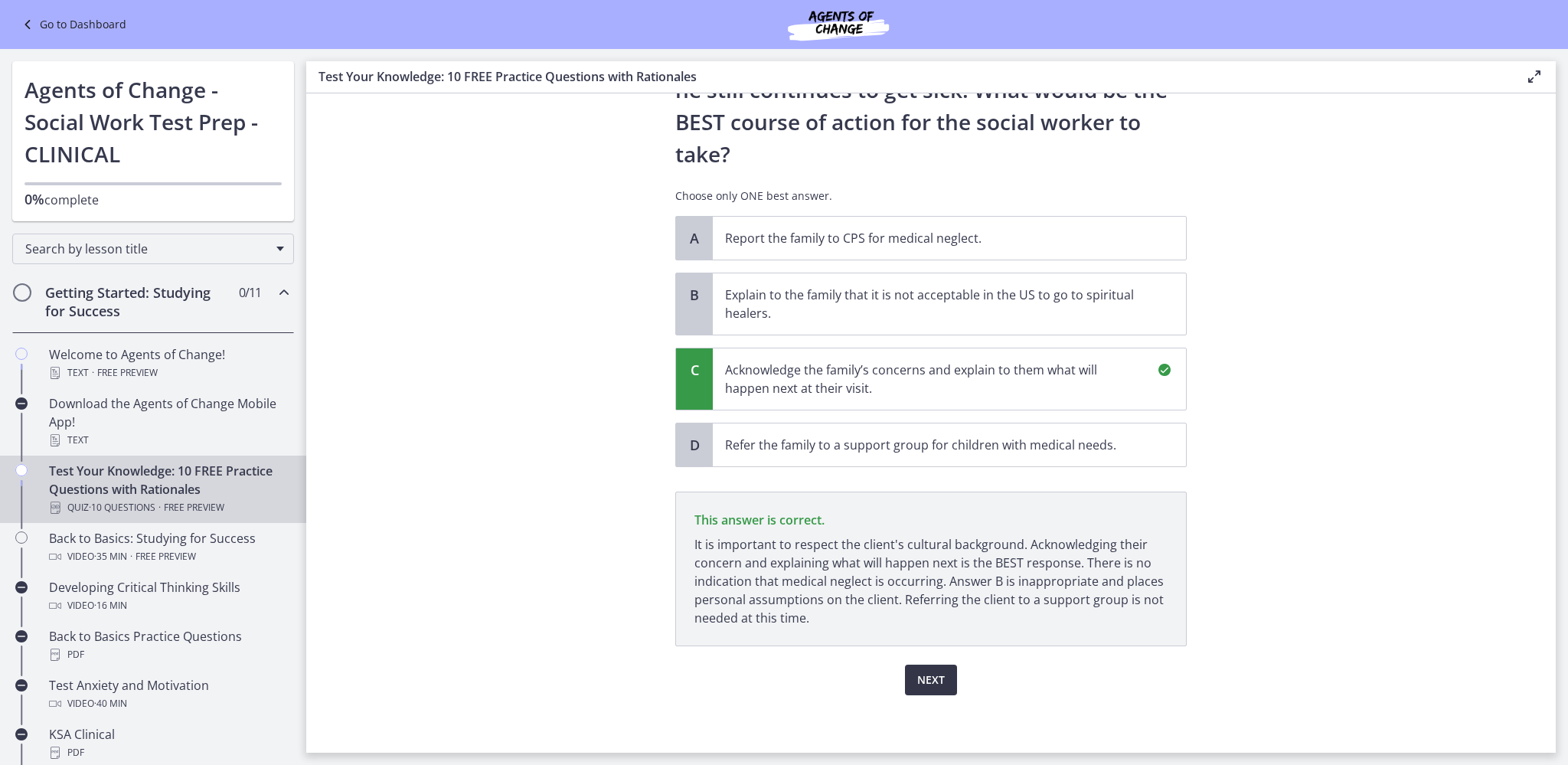 scroll, scrollTop: 326, scrollLeft: 0, axis: vertical 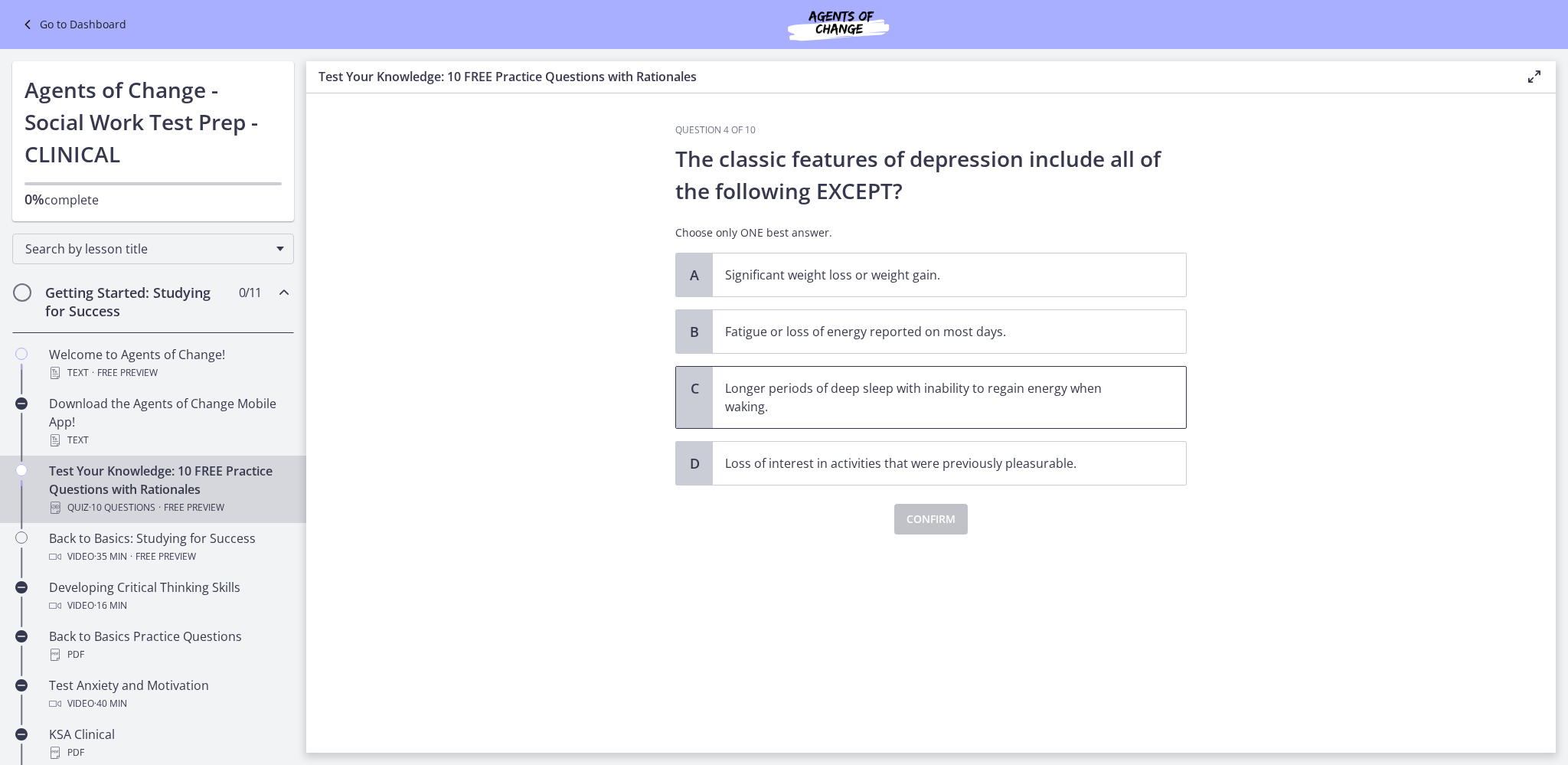 click on "Longer periods of deep sleep with inability to regain energy when waking." at bounding box center (934, 397) 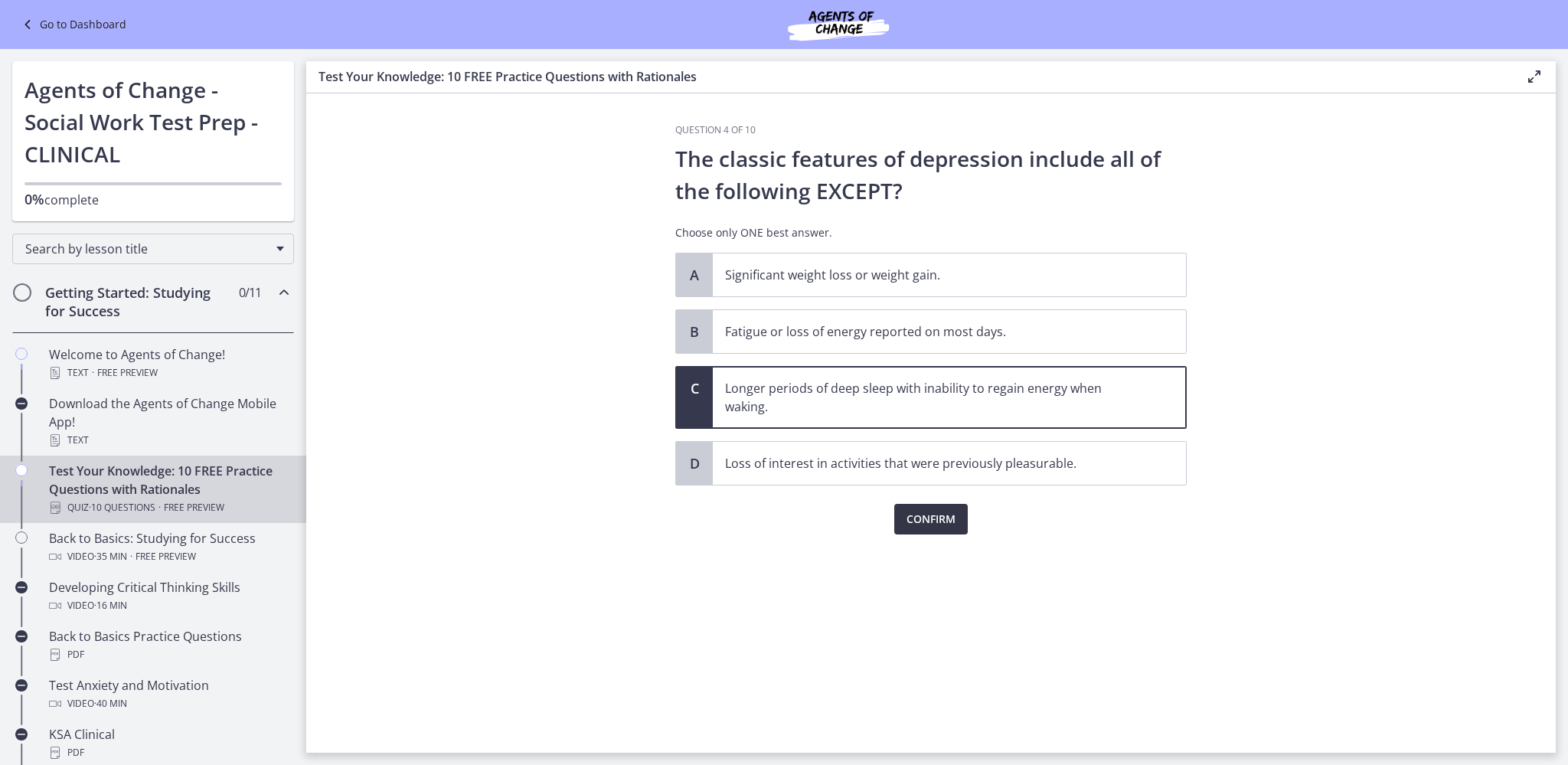 click on "Confirm" at bounding box center [931, 519] 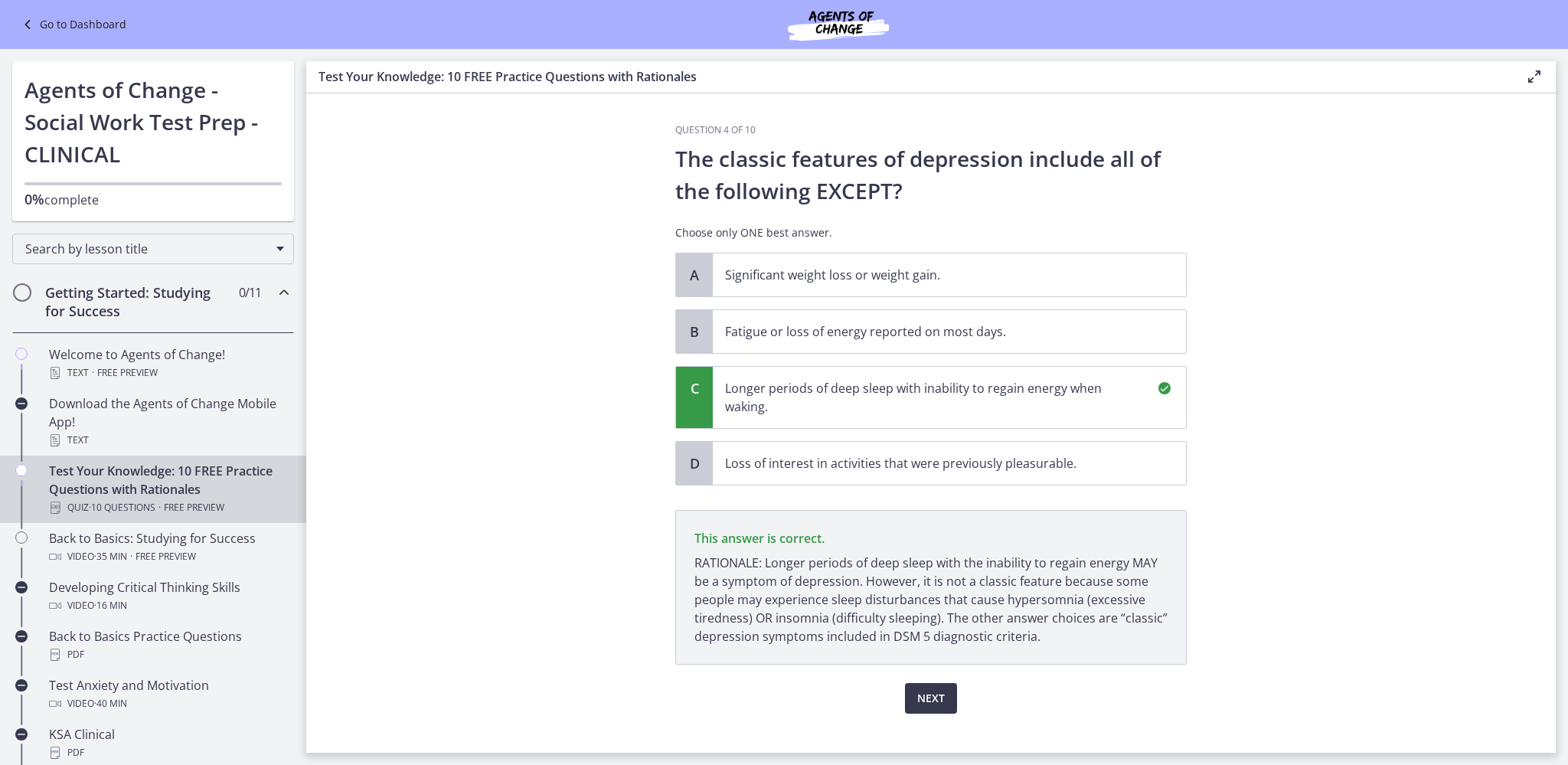 scroll, scrollTop: 18, scrollLeft: 0, axis: vertical 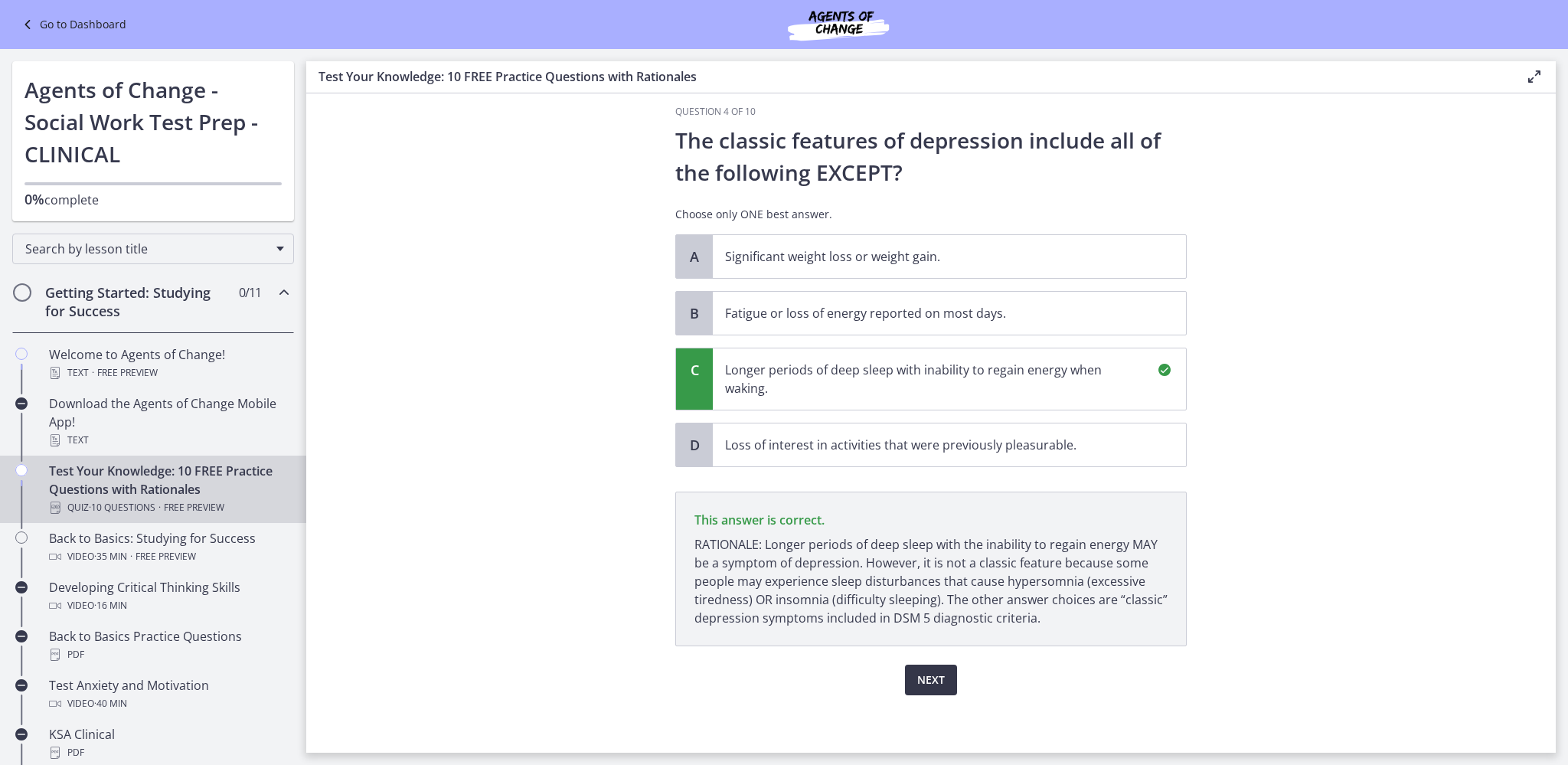 click on "Next" at bounding box center [931, 680] 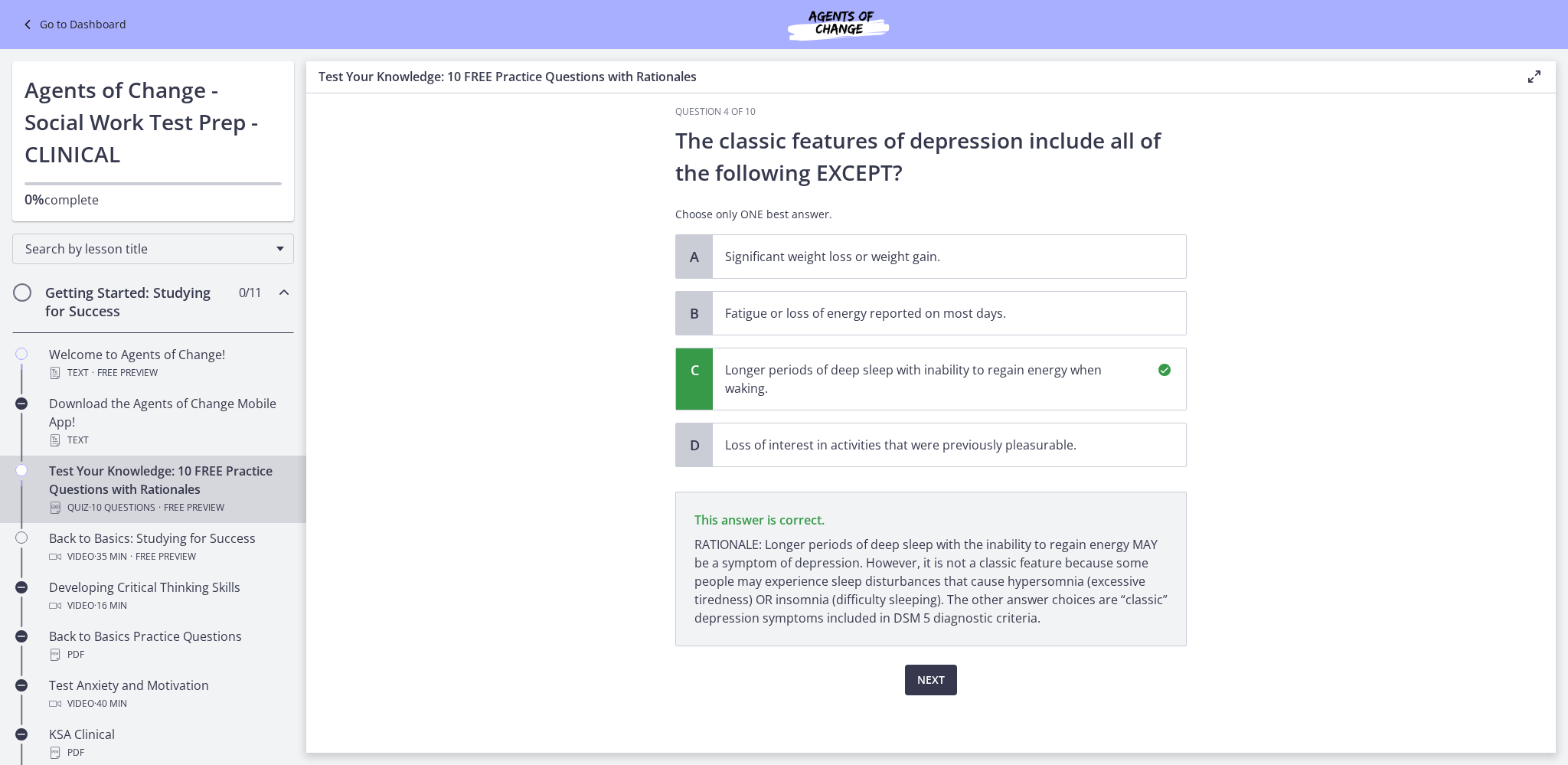 scroll, scrollTop: 0, scrollLeft: 0, axis: both 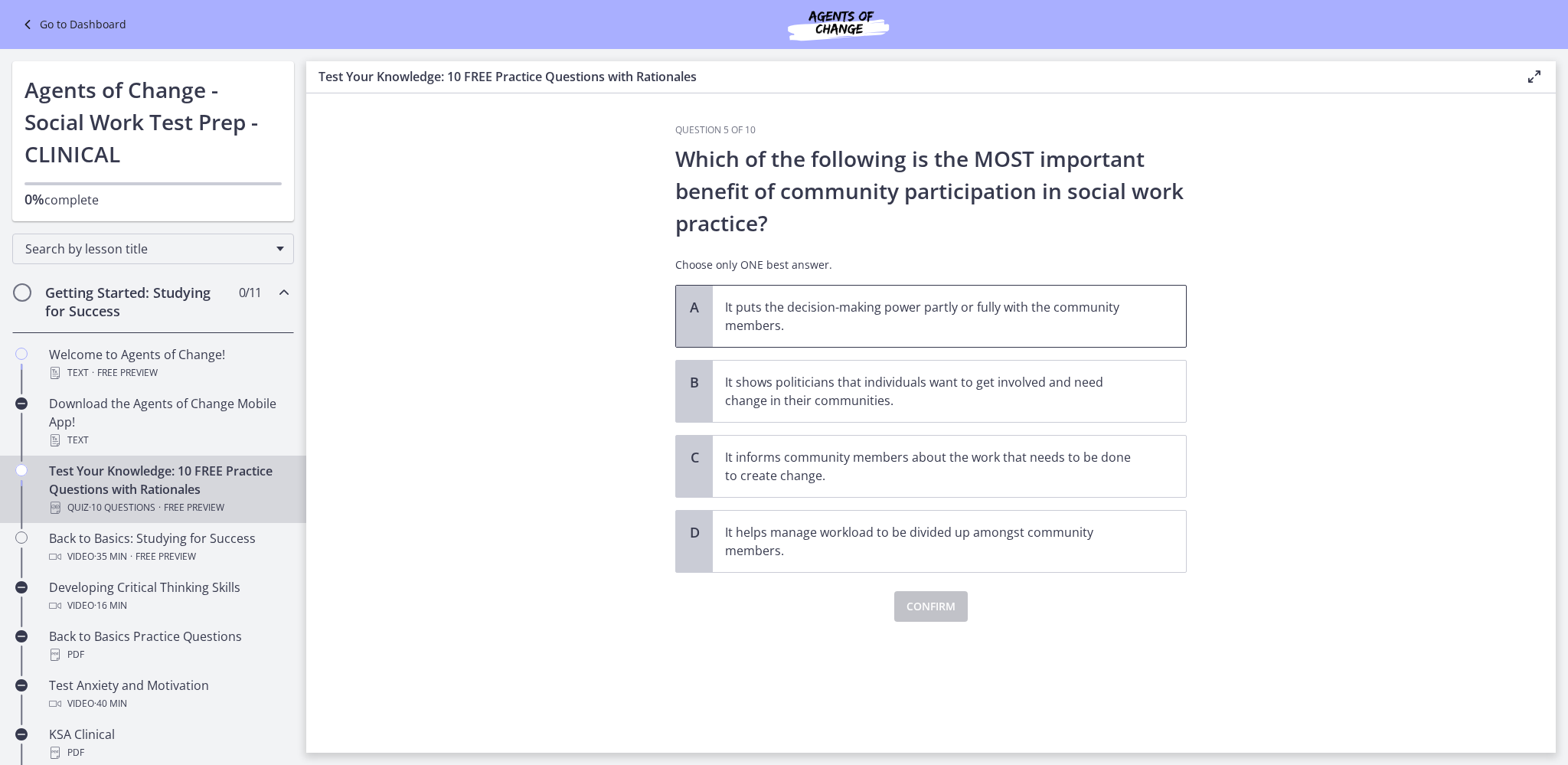 click on "It puts the decision-making power partly or fully with the community members." at bounding box center (934, 316) 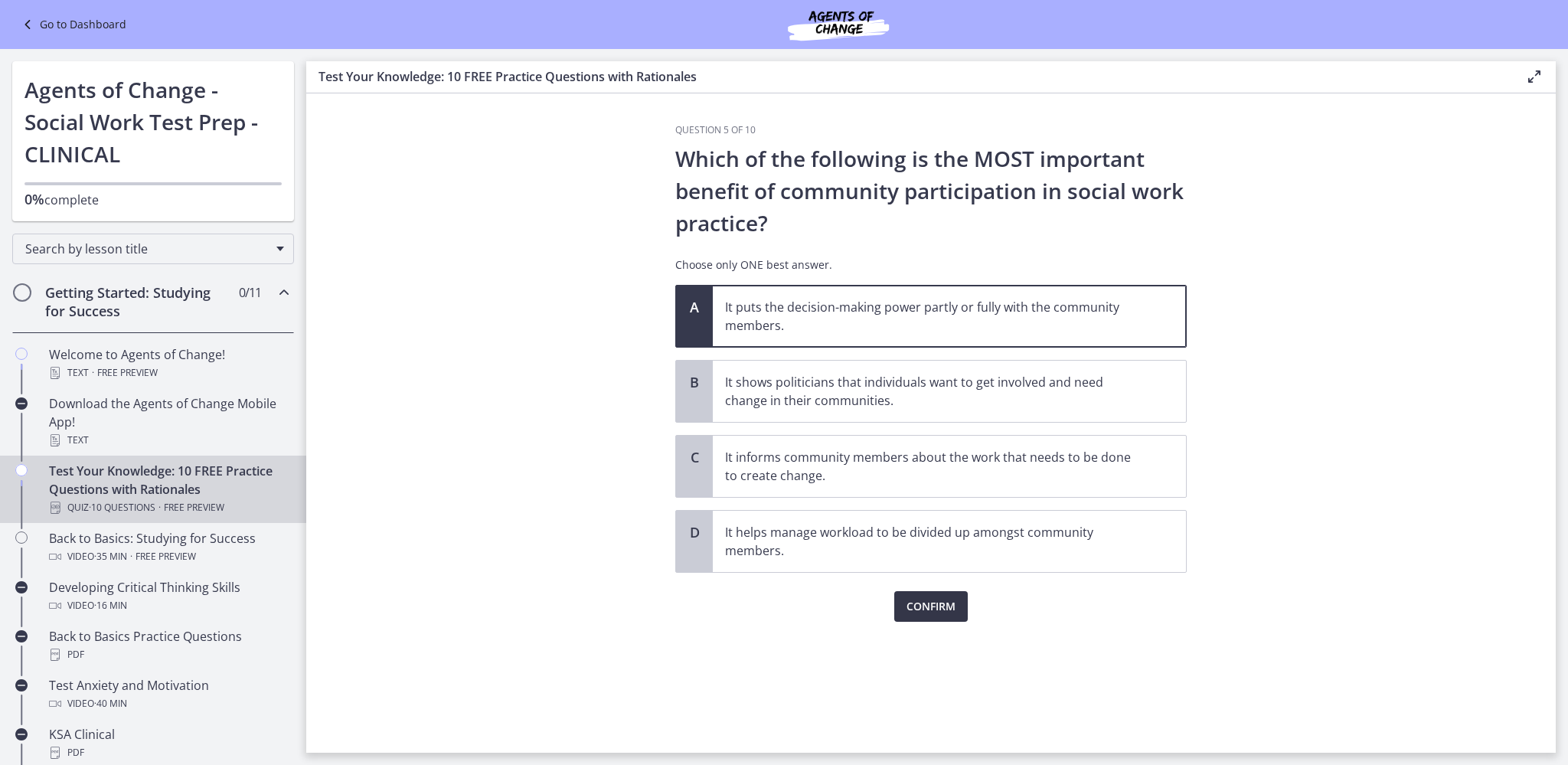 click on "Confirm" at bounding box center (931, 606) 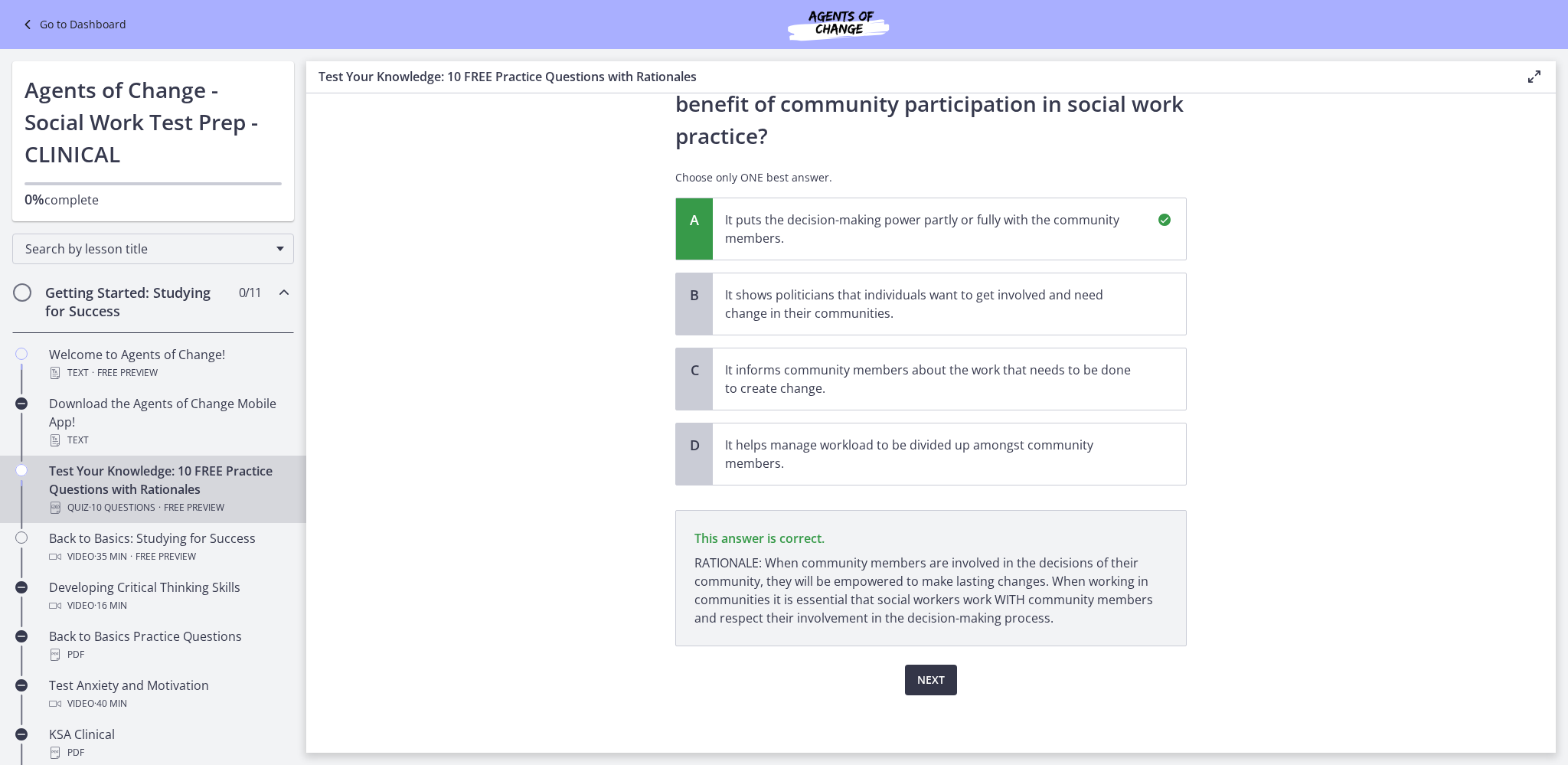 scroll, scrollTop: 87, scrollLeft: 0, axis: vertical 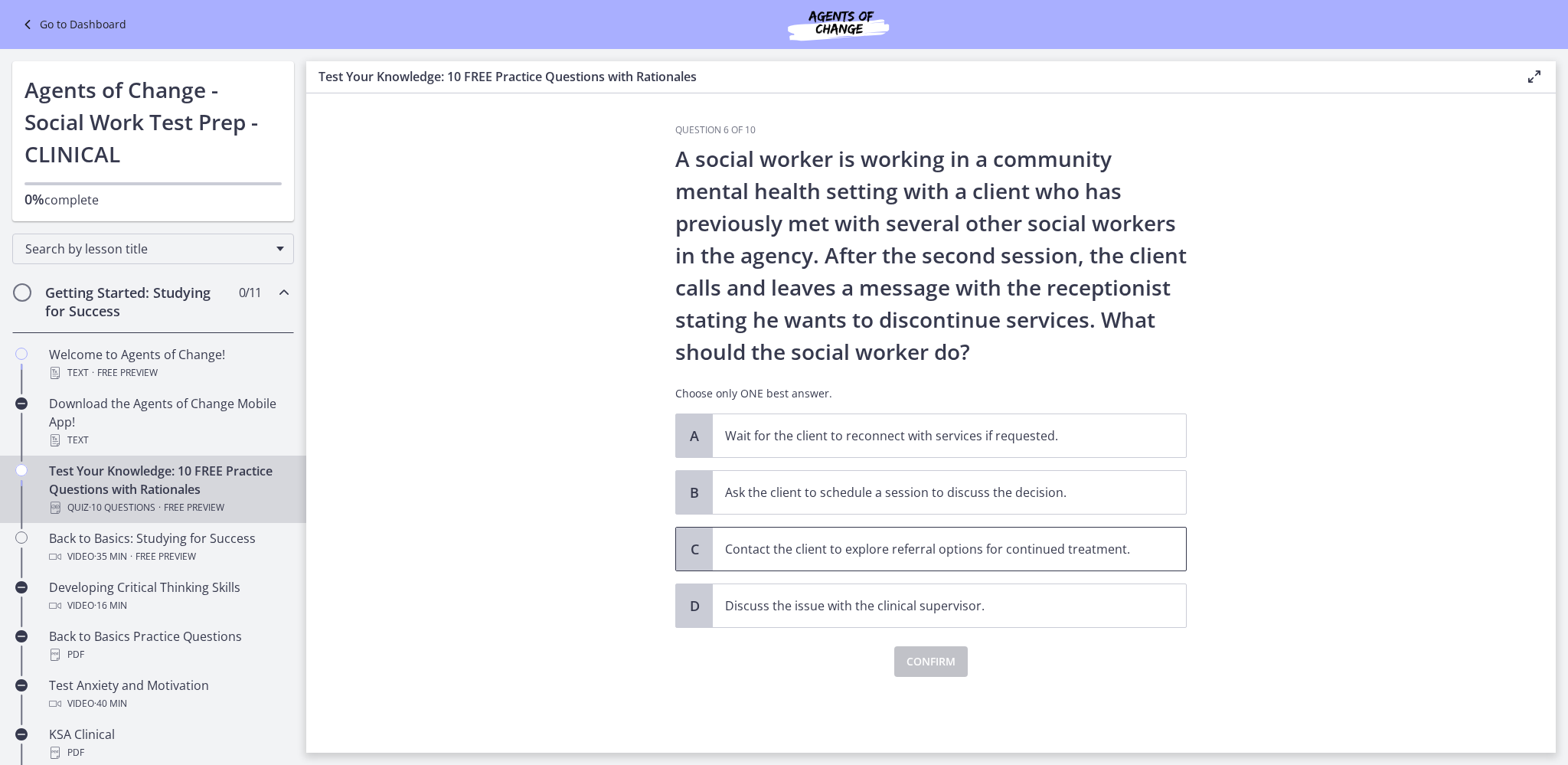 click on "Contact the client to explore referral options for continued treatment." at bounding box center (934, 549) 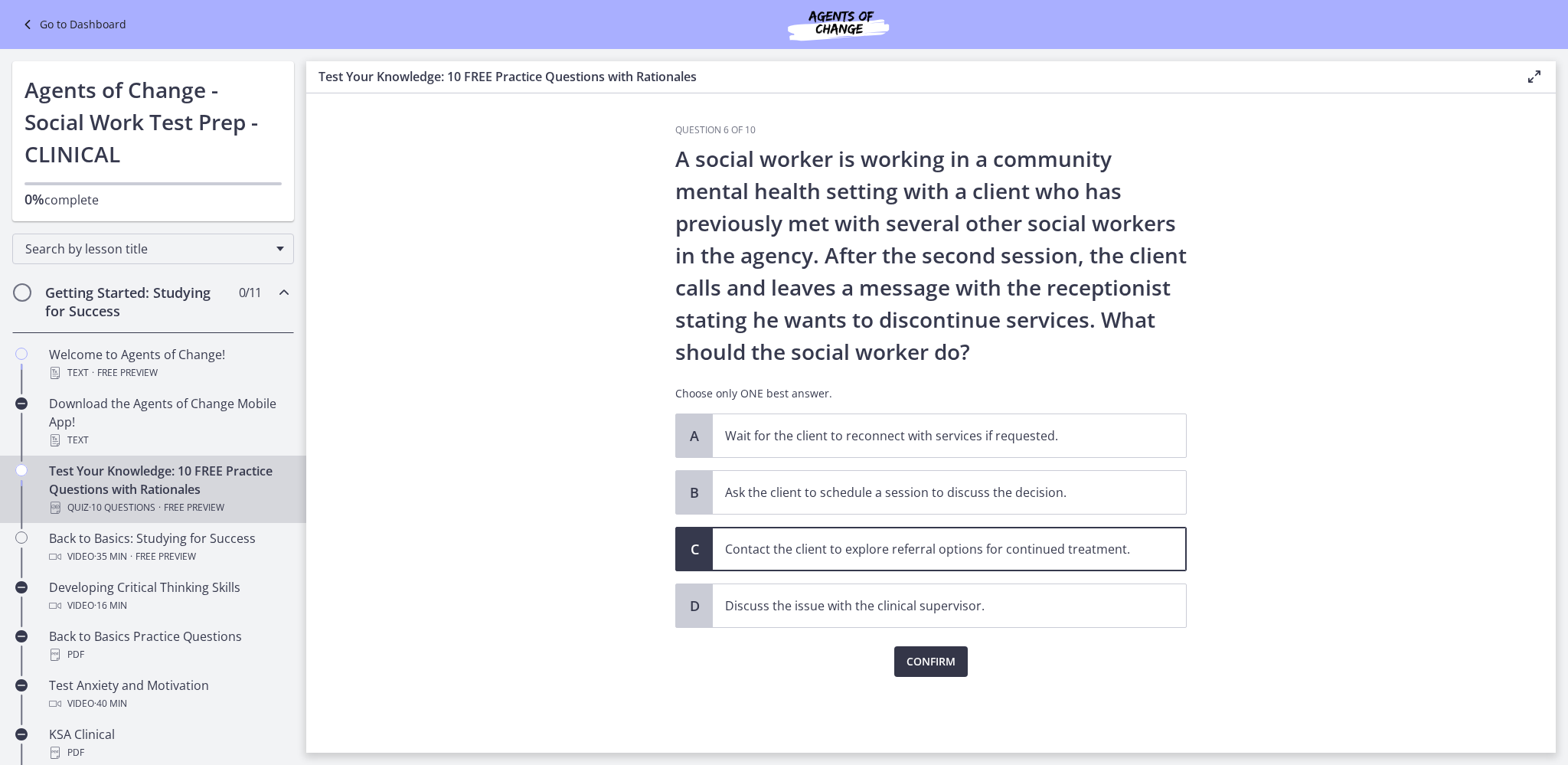 click on "Confirm" at bounding box center [931, 662] 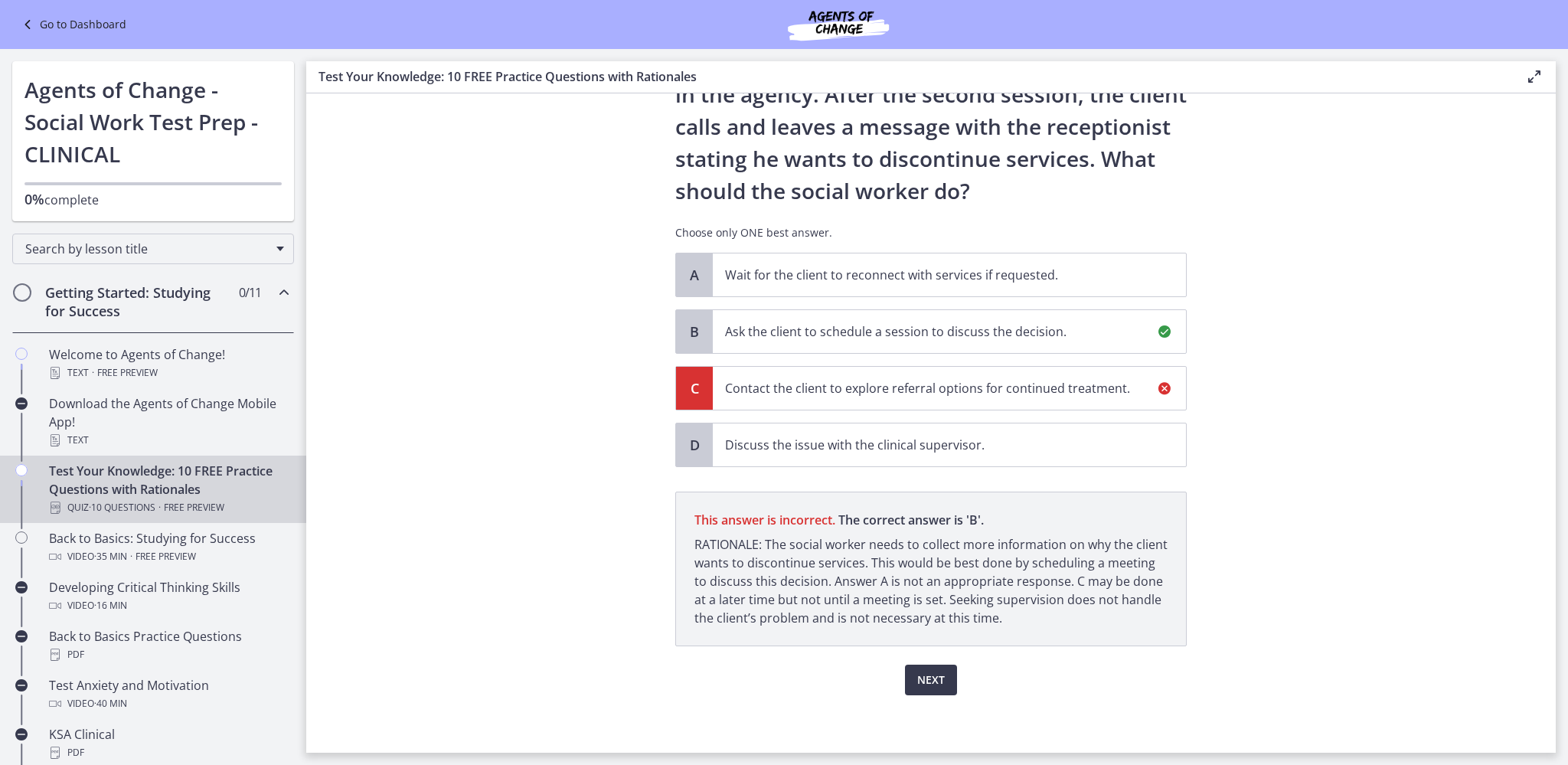 scroll, scrollTop: 161, scrollLeft: 0, axis: vertical 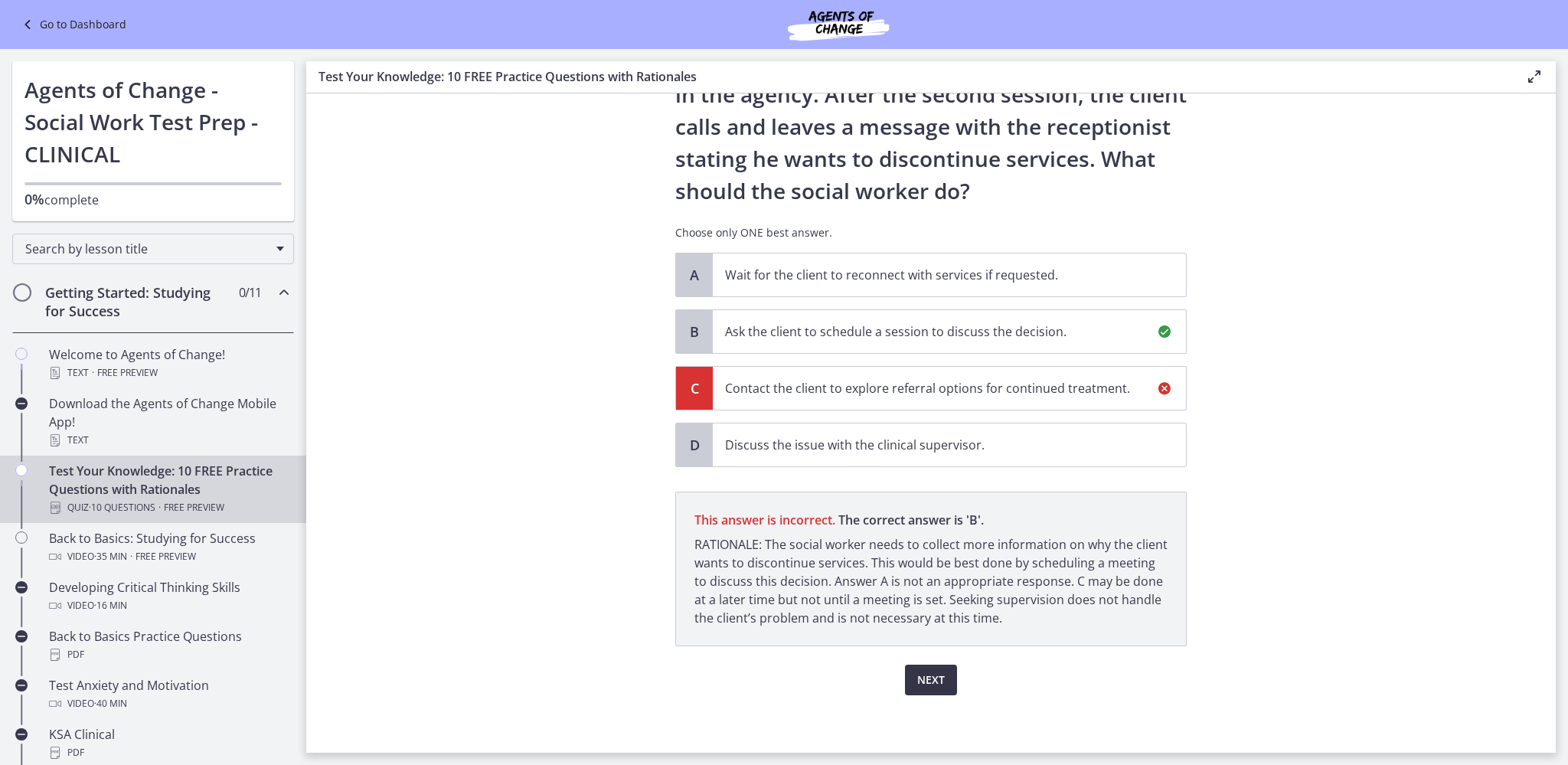click on "Next" at bounding box center [931, 680] 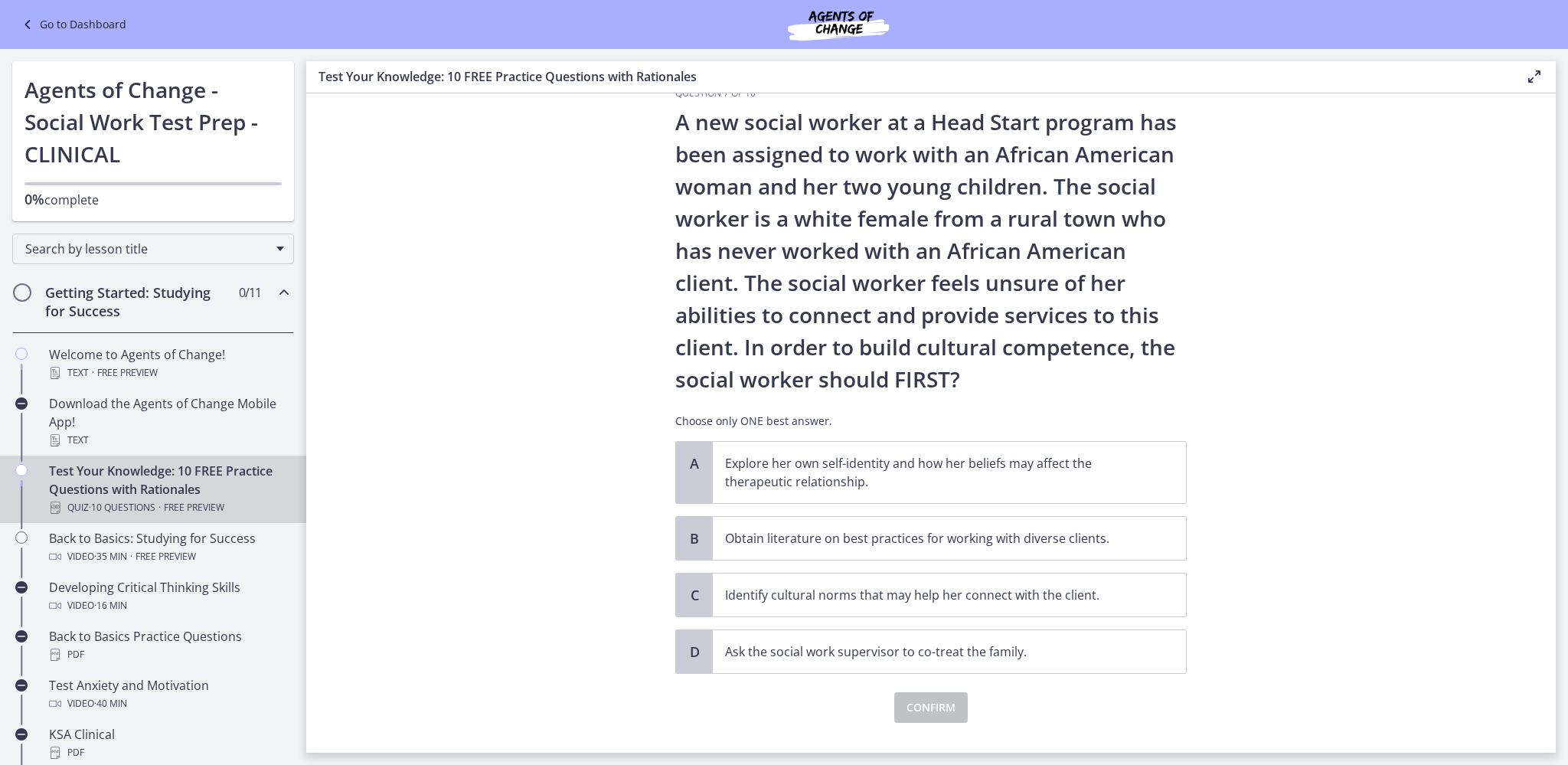 scroll, scrollTop: 64, scrollLeft: 0, axis: vertical 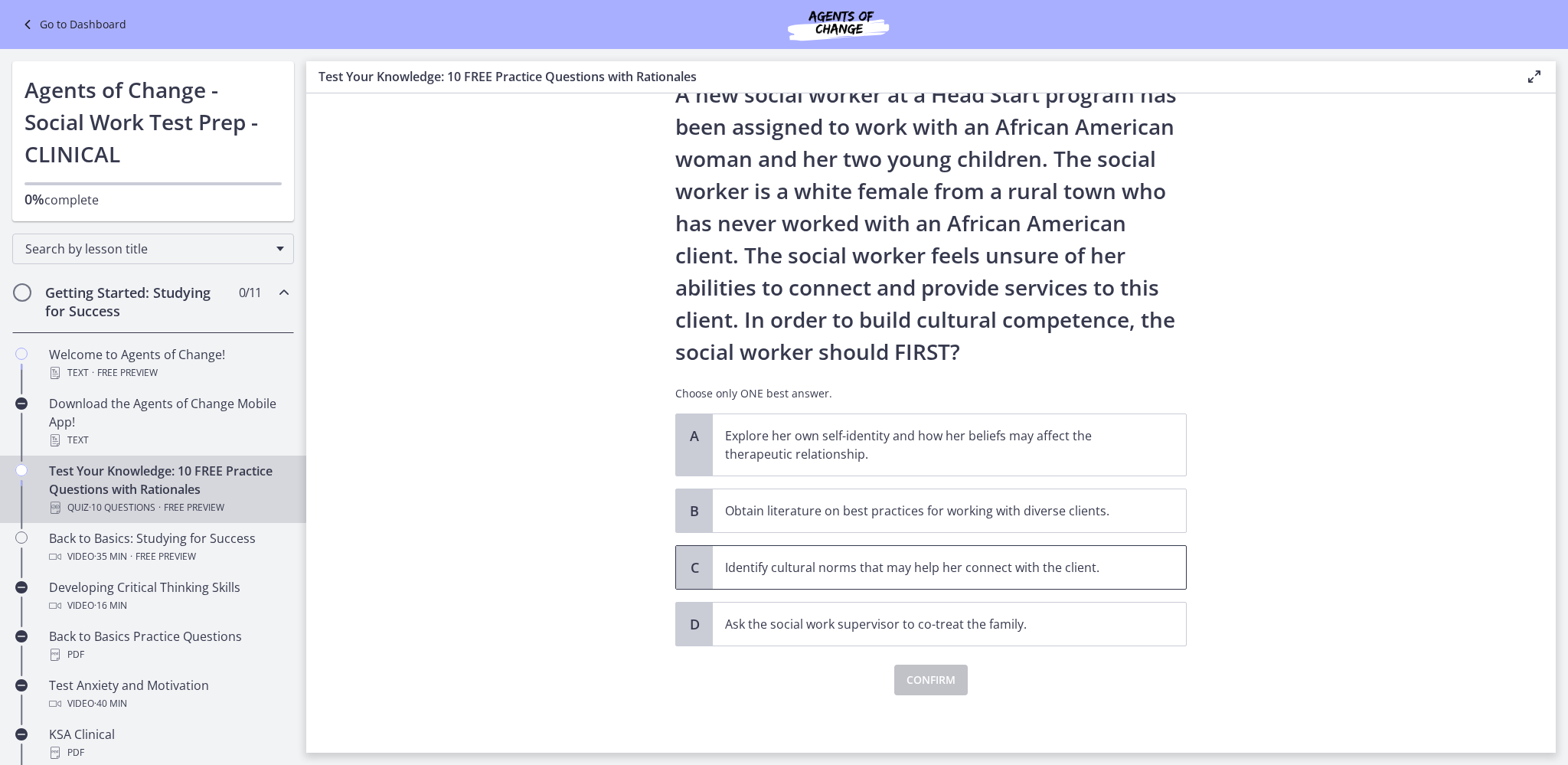 click on "Identify cultural norms that may help her connect with the client." at bounding box center (934, 567) 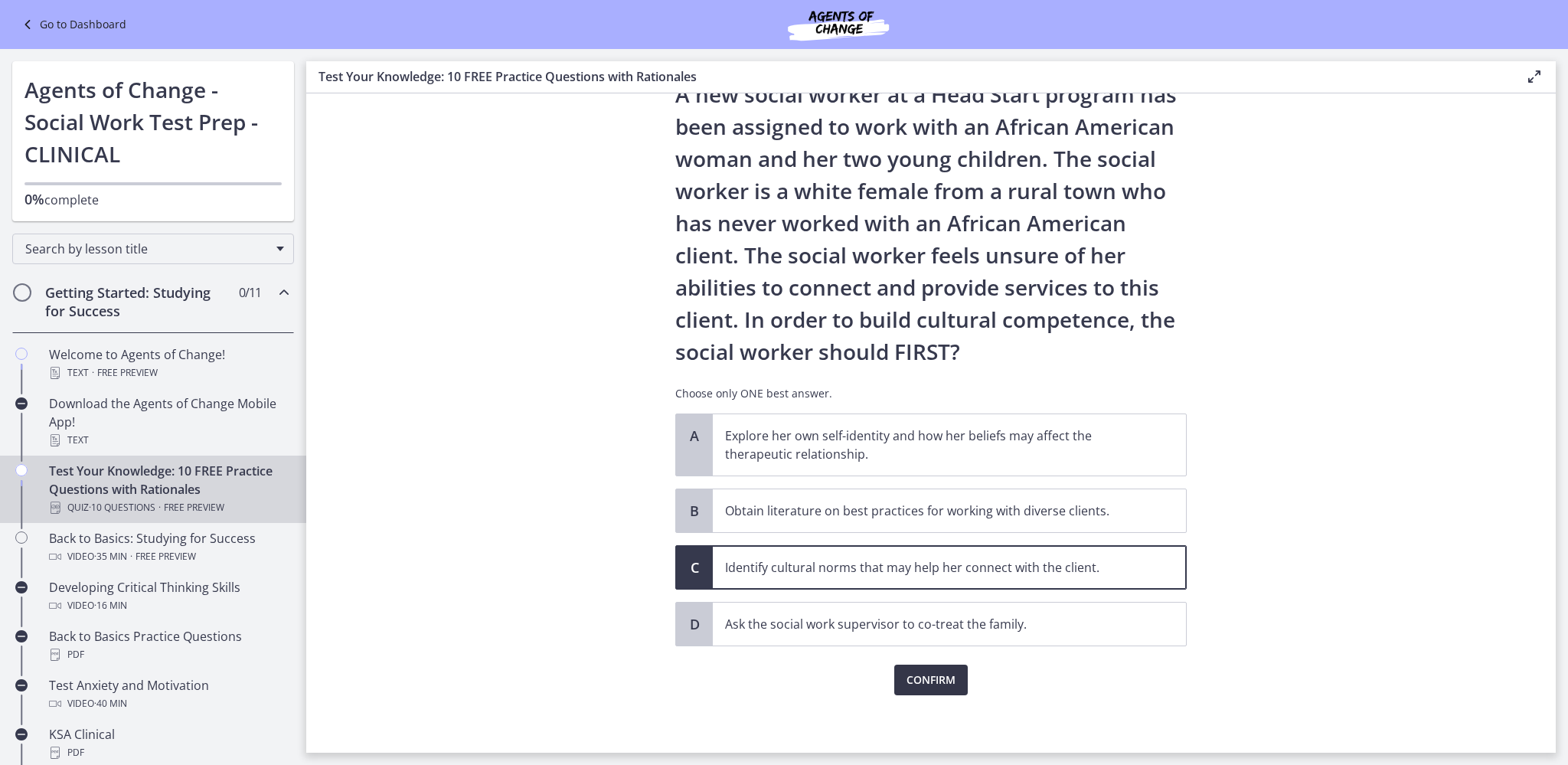 click on "Confirm" at bounding box center (931, 680) 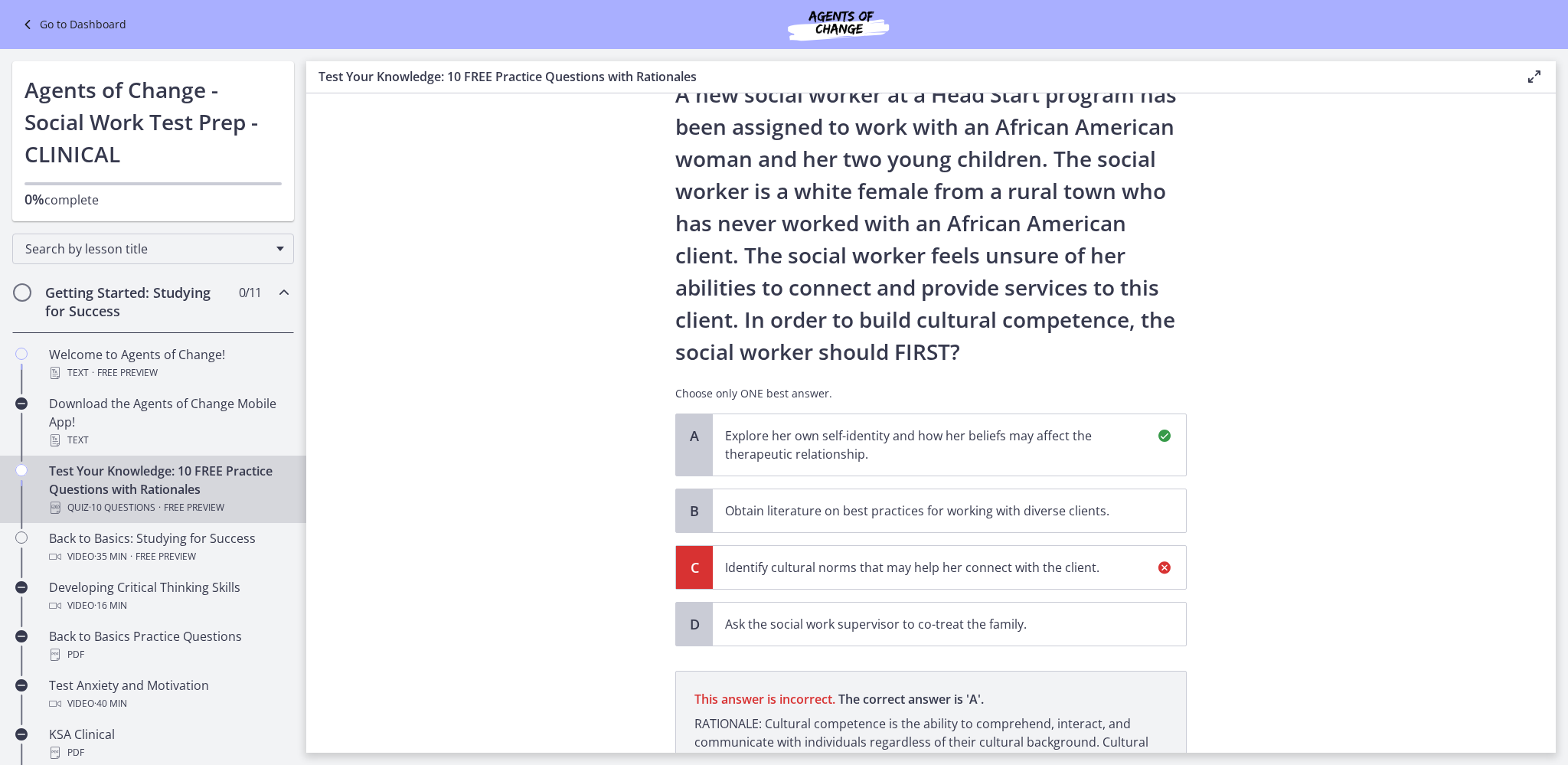 scroll, scrollTop: 243, scrollLeft: 0, axis: vertical 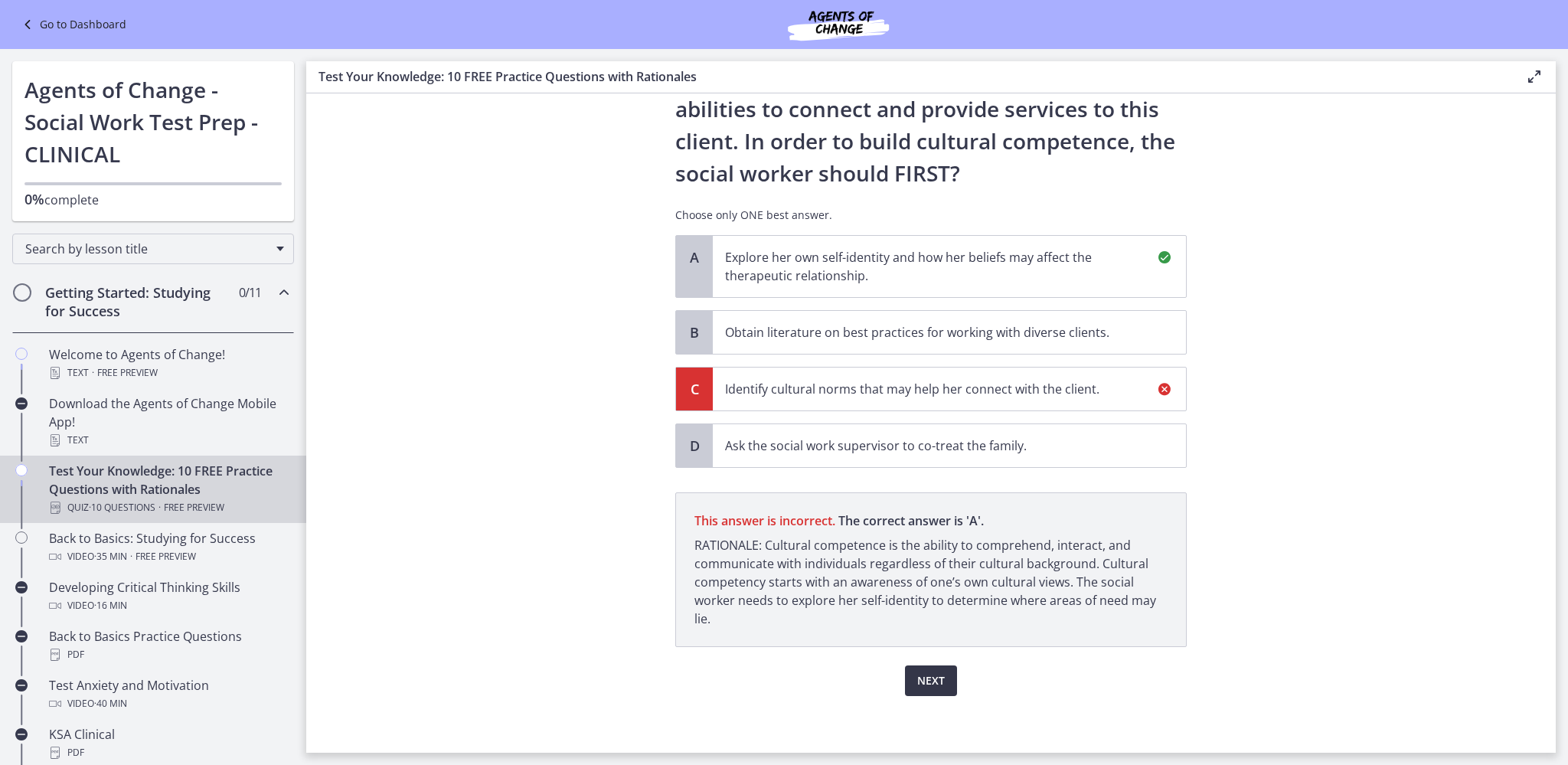 click on "Next" at bounding box center [931, 681] 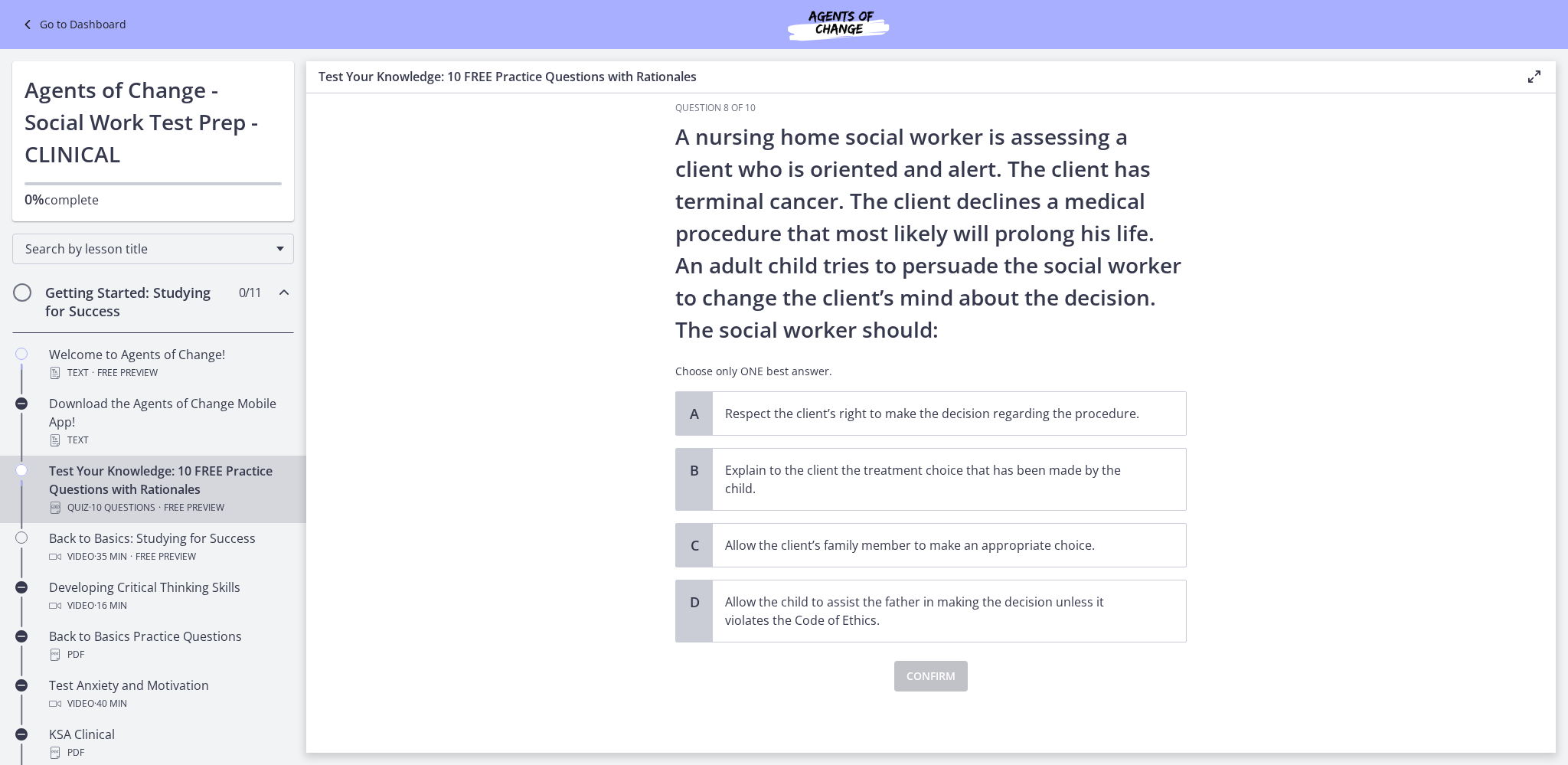 scroll, scrollTop: 0, scrollLeft: 0, axis: both 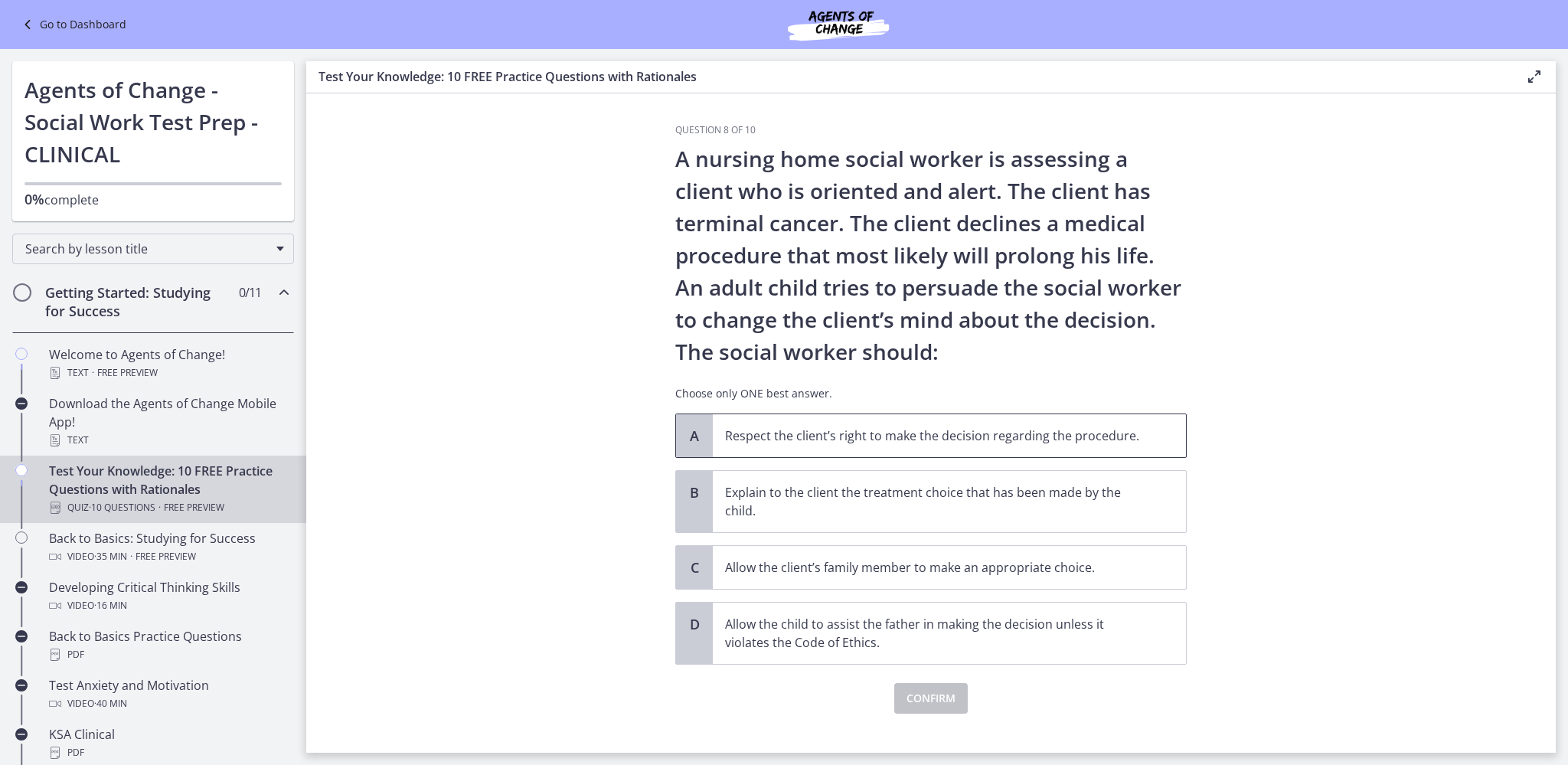 click on "Respect the client’s right to make the decision regarding the procedure." at bounding box center [934, 436] 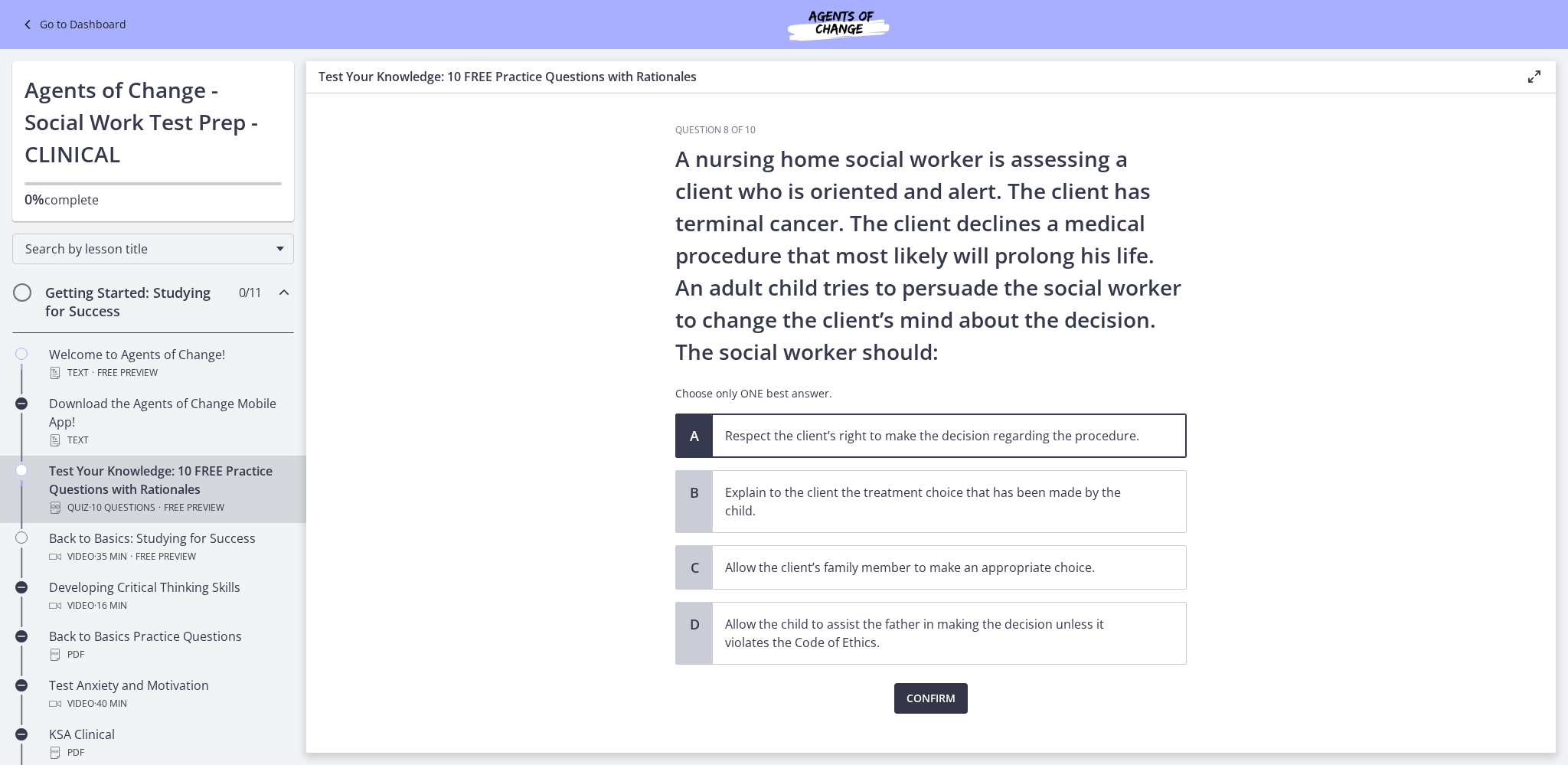 click on "Confirm" at bounding box center [931, 698] 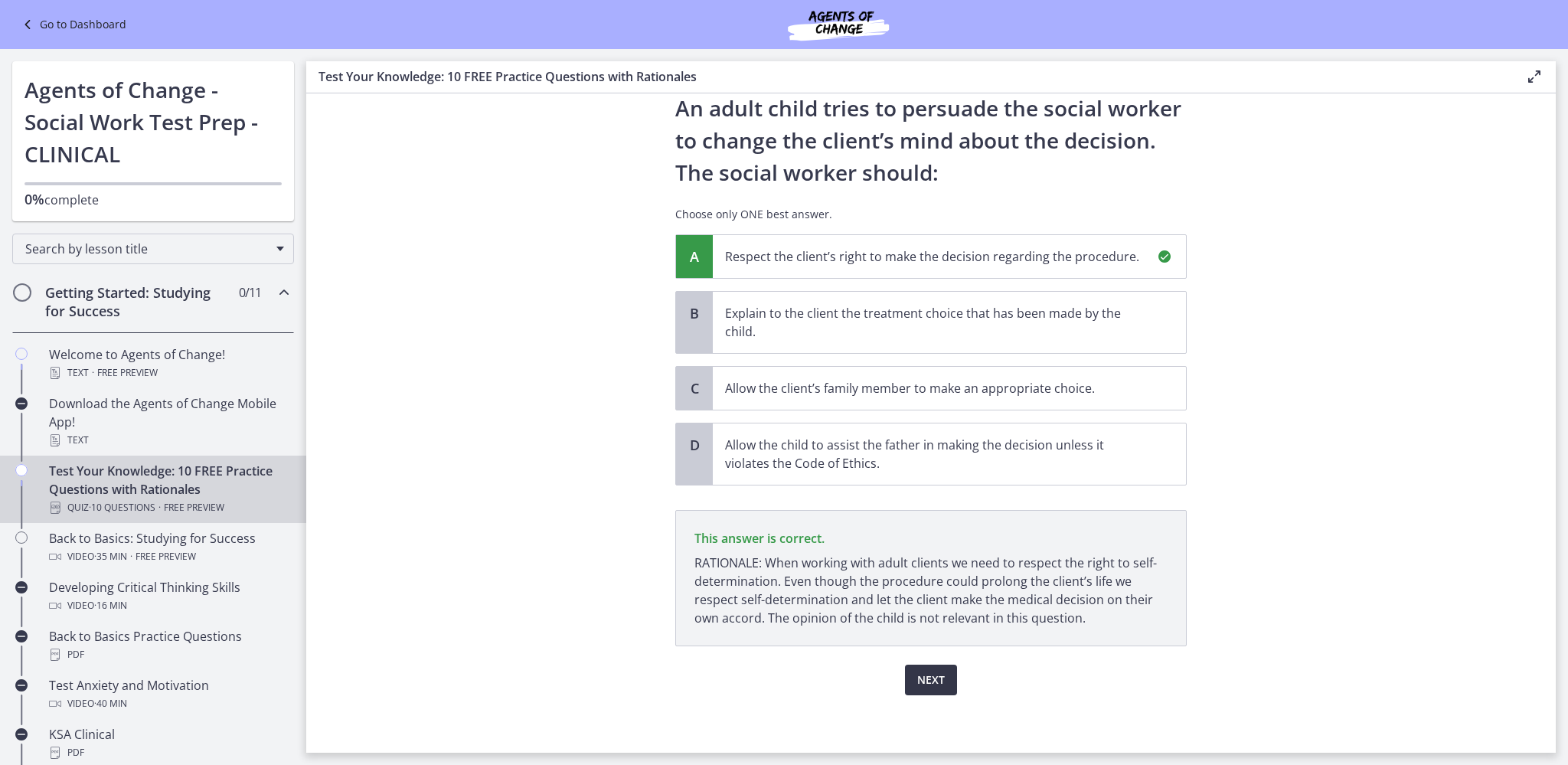 scroll, scrollTop: 179, scrollLeft: 0, axis: vertical 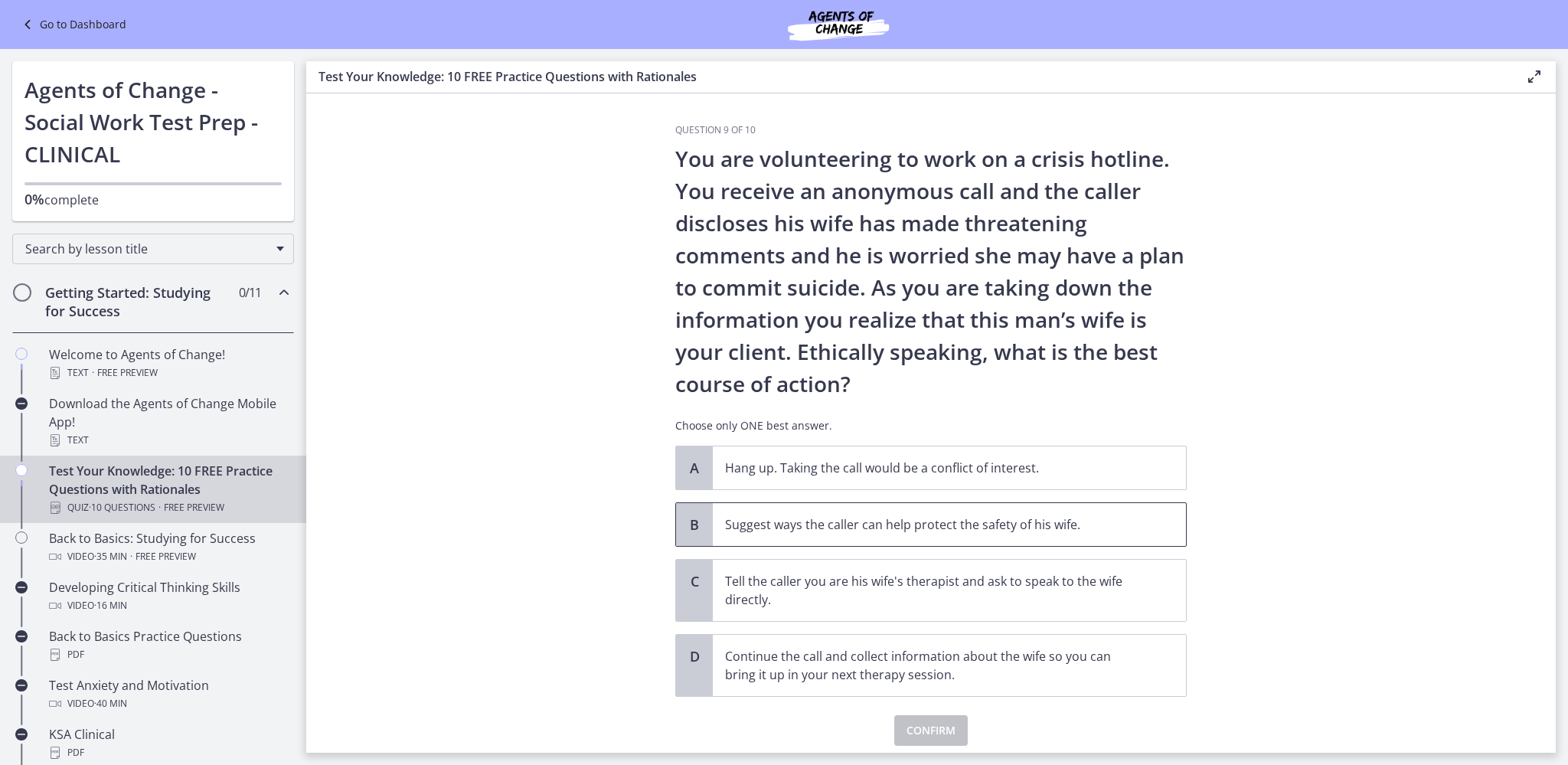 click on "Suggest ways the caller can help protect the safety of his wife." at bounding box center [949, 525] 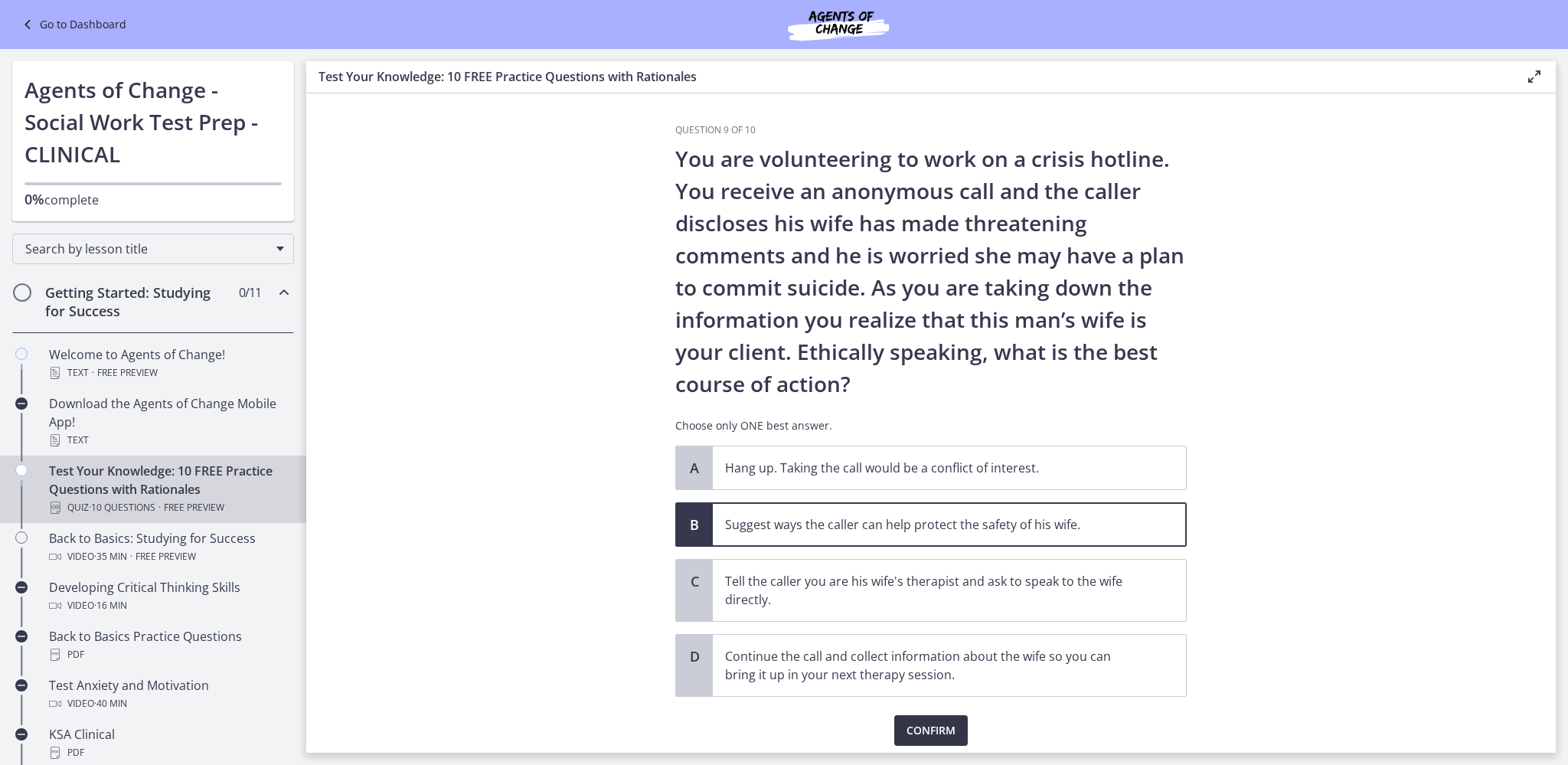 click on "Confirm" at bounding box center [931, 731] 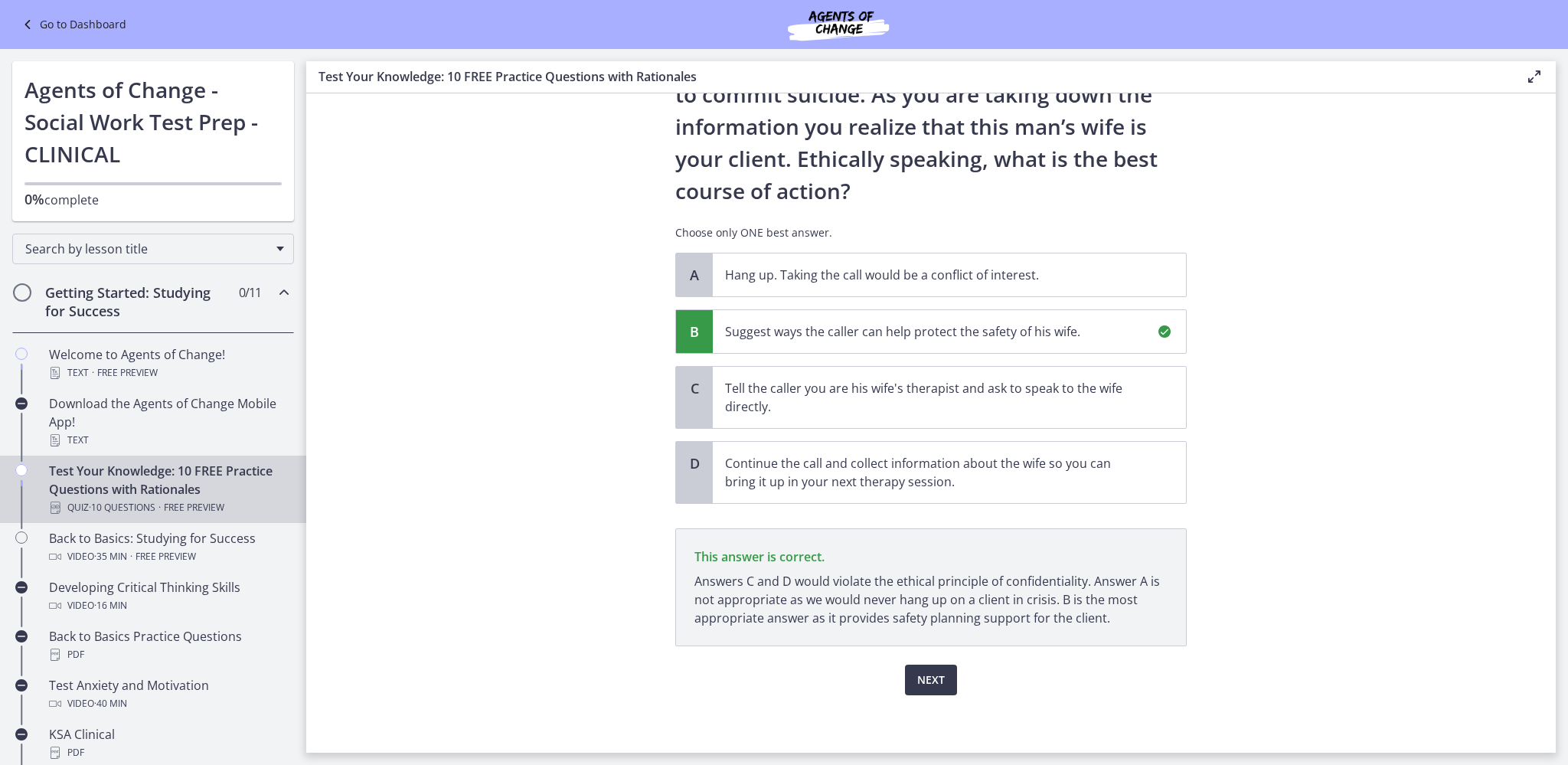 scroll, scrollTop: 192, scrollLeft: 0, axis: vertical 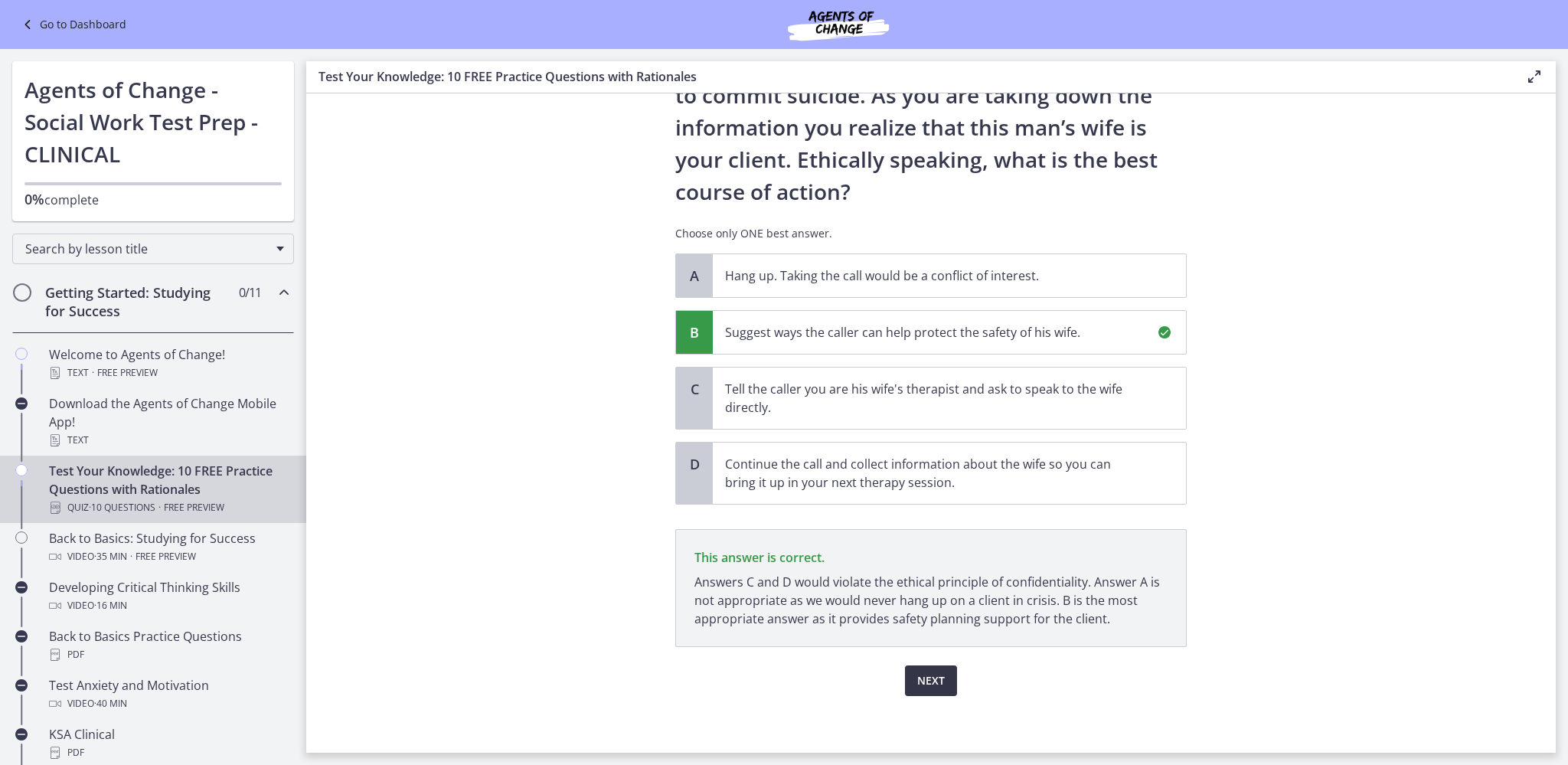 click on "Next" at bounding box center [931, 681] 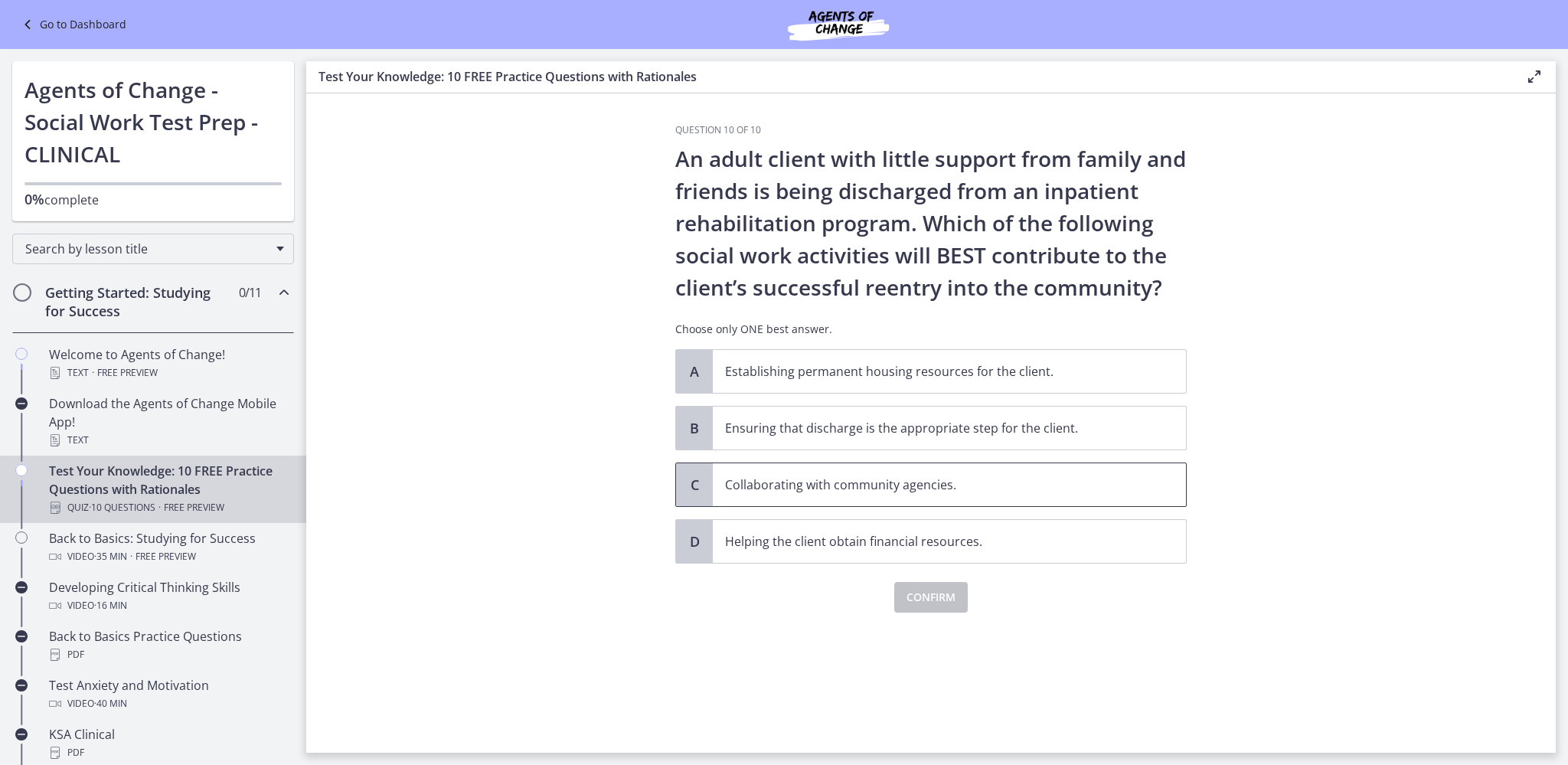 click on "Collaborating with community agencies." at bounding box center [934, 485] 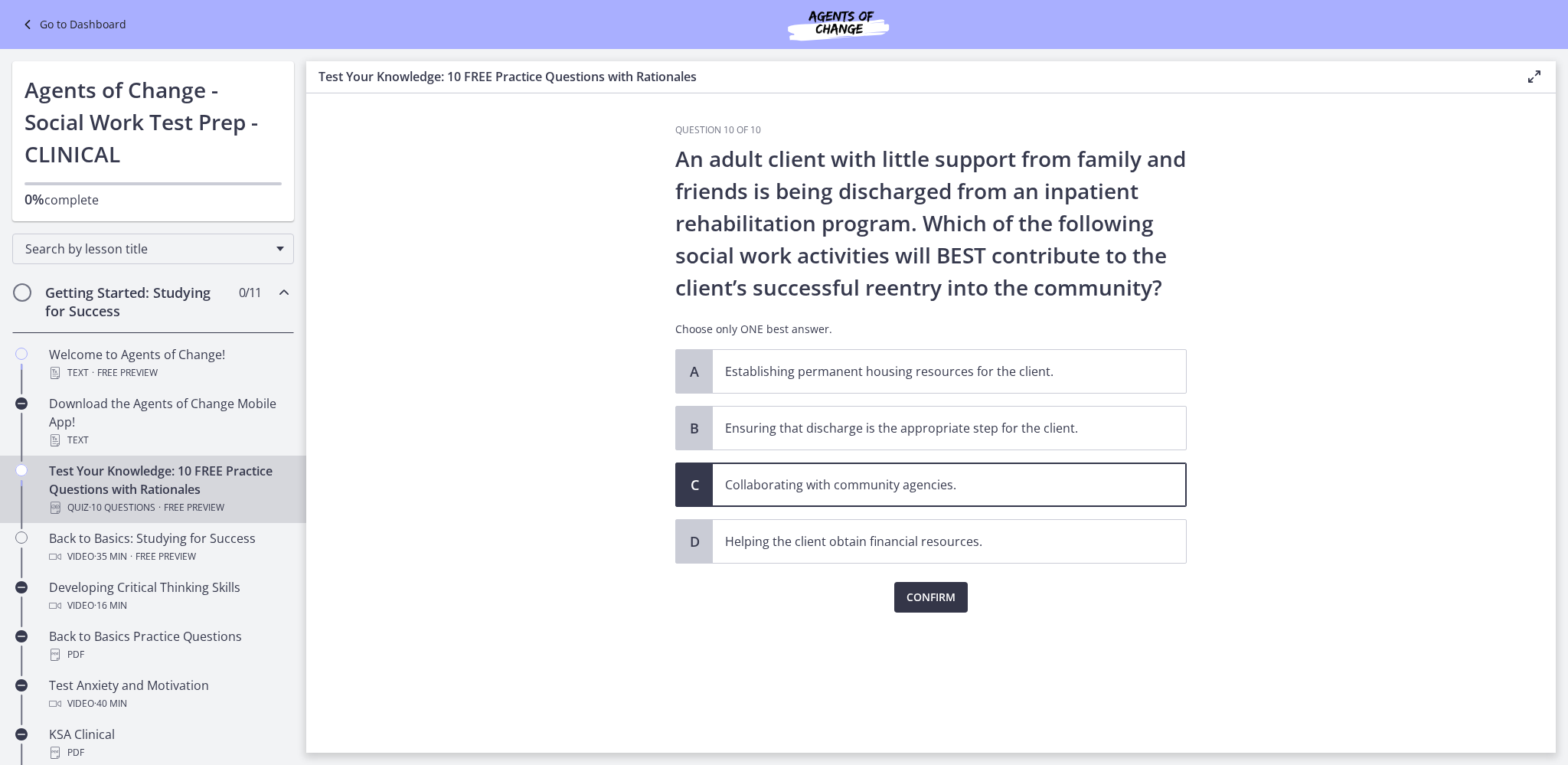 click on "Confirm" at bounding box center (931, 597) 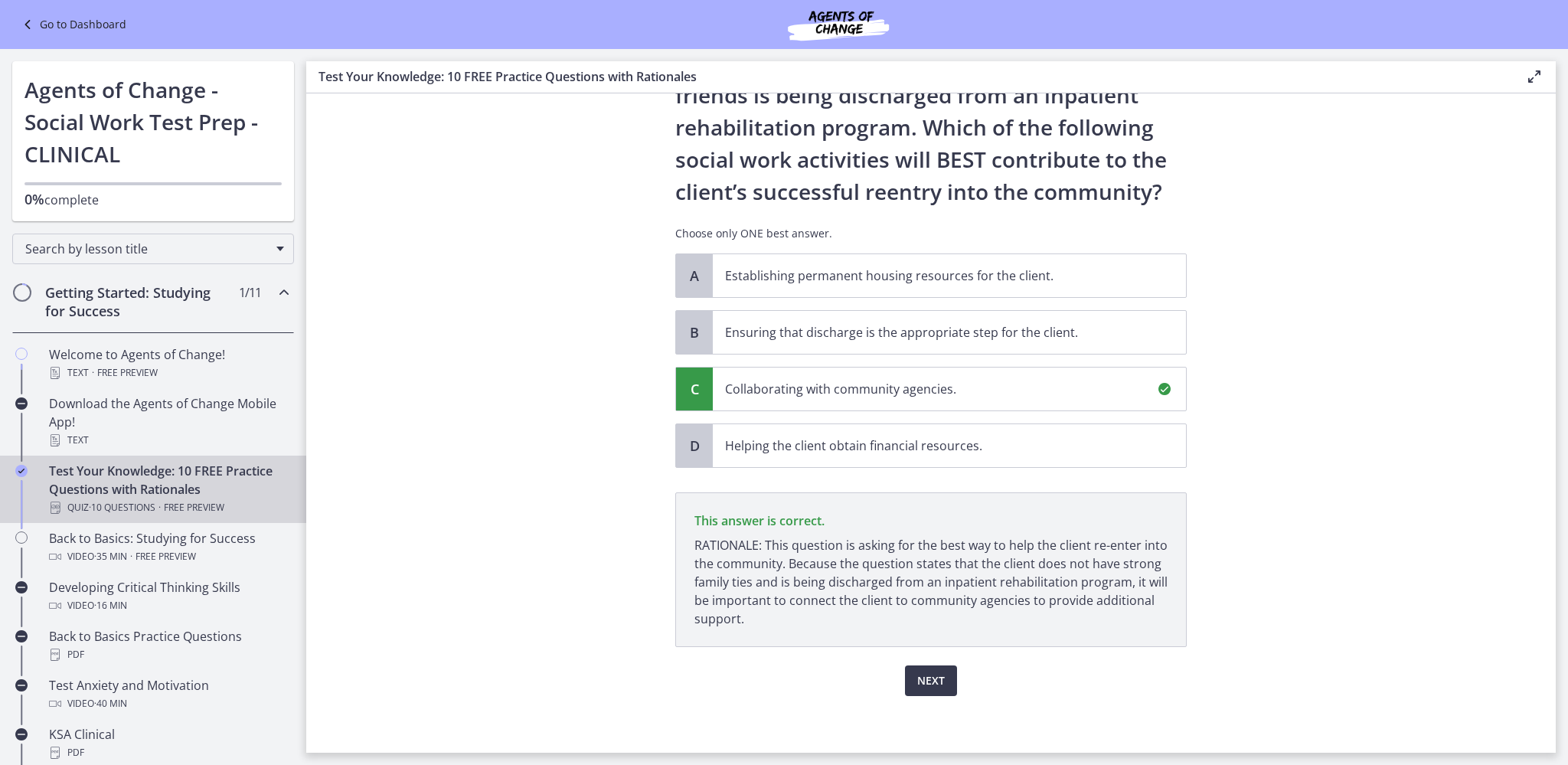 scroll, scrollTop: 96, scrollLeft: 0, axis: vertical 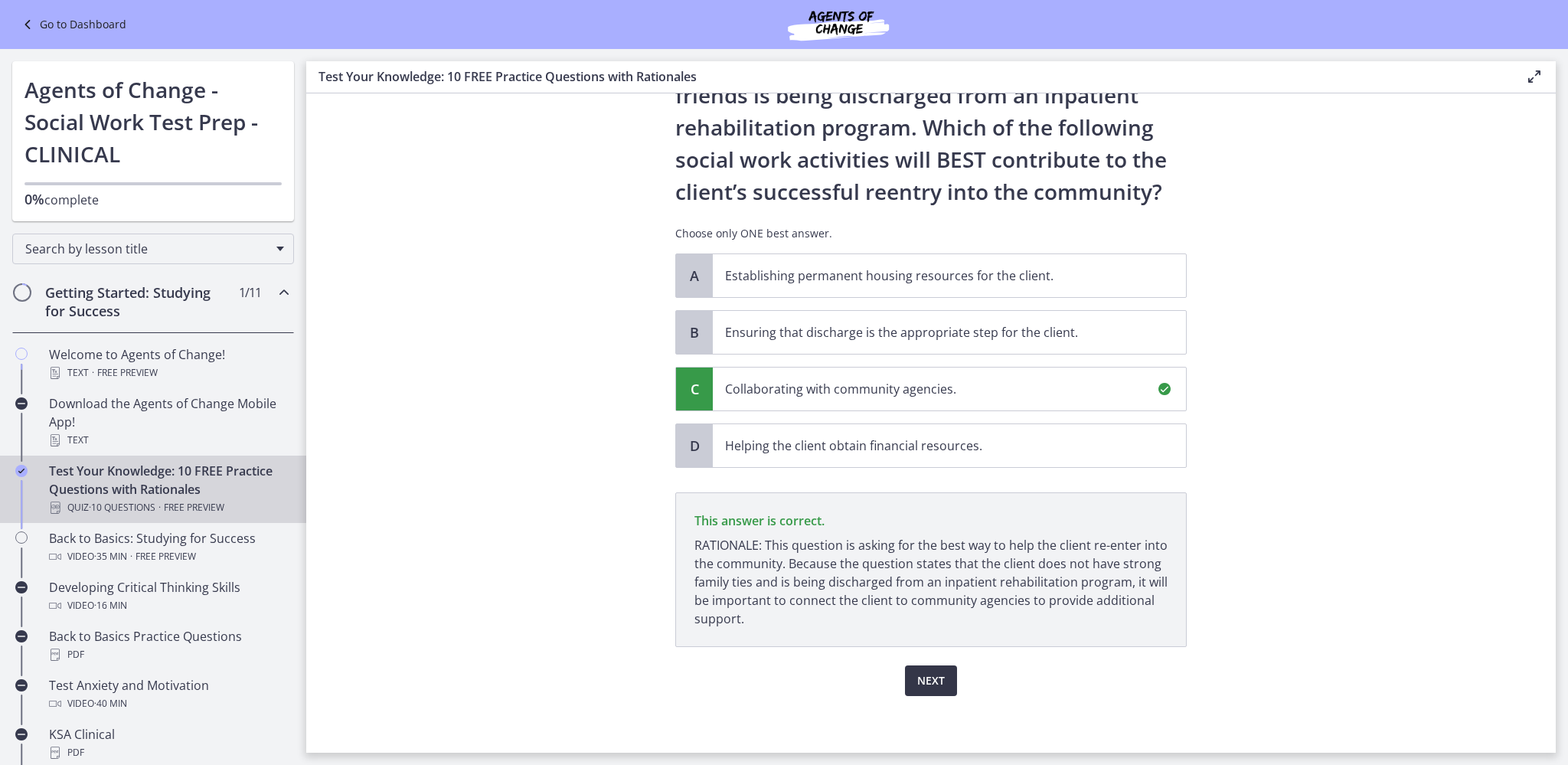 click on "Next" at bounding box center (931, 681) 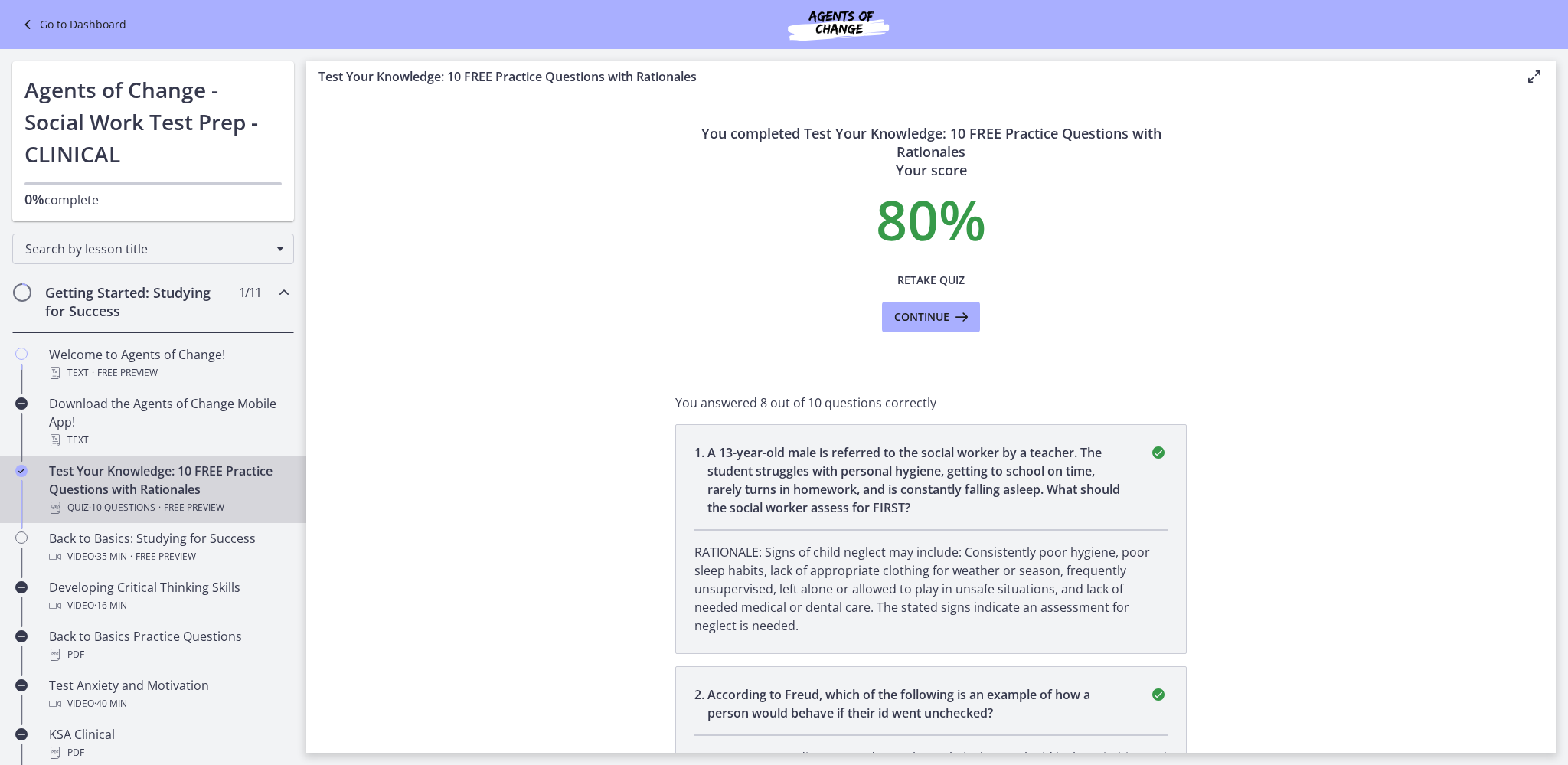 scroll, scrollTop: 153, scrollLeft: 0, axis: vertical 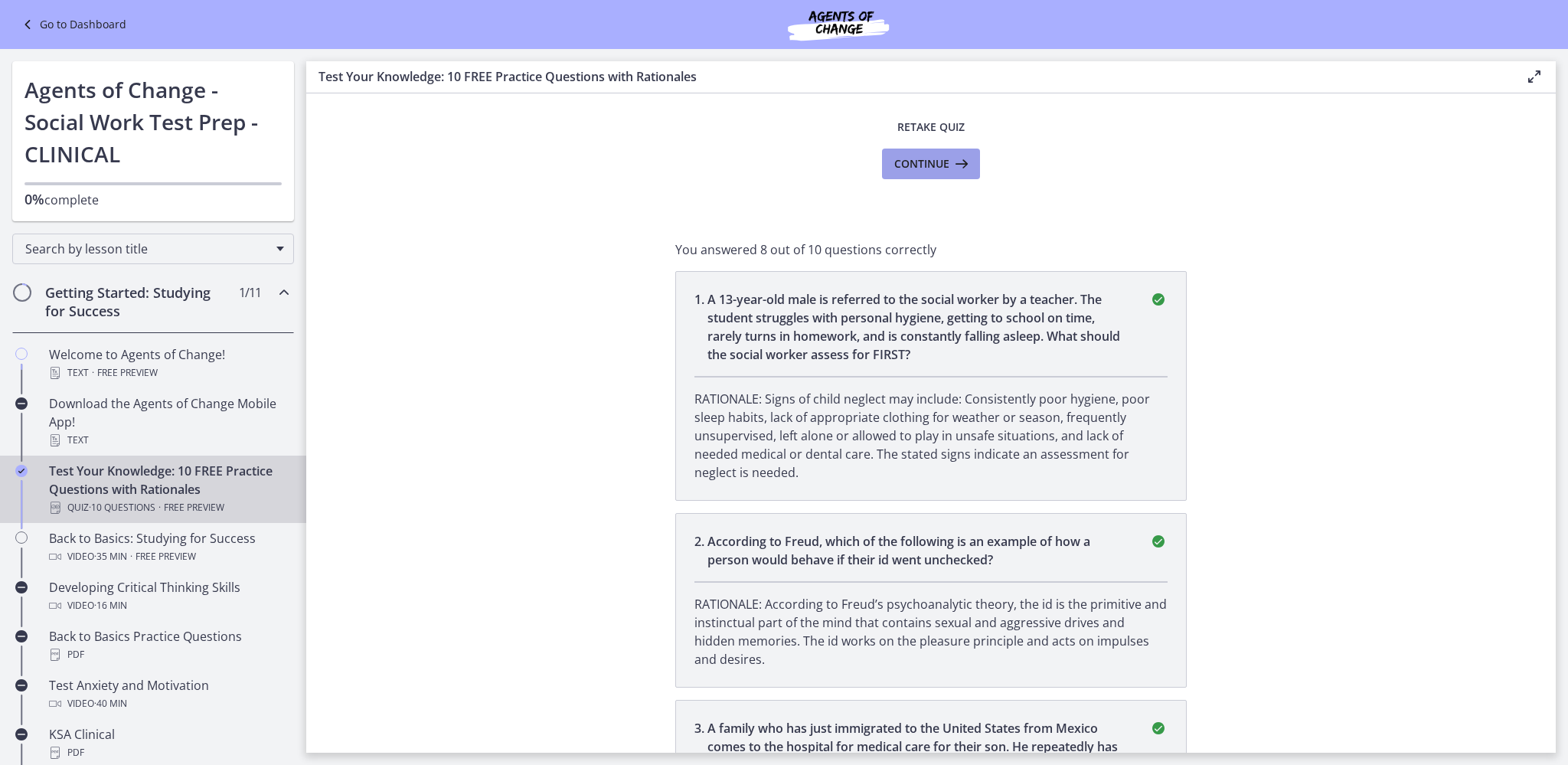 click on "Continue" at bounding box center [922, 164] 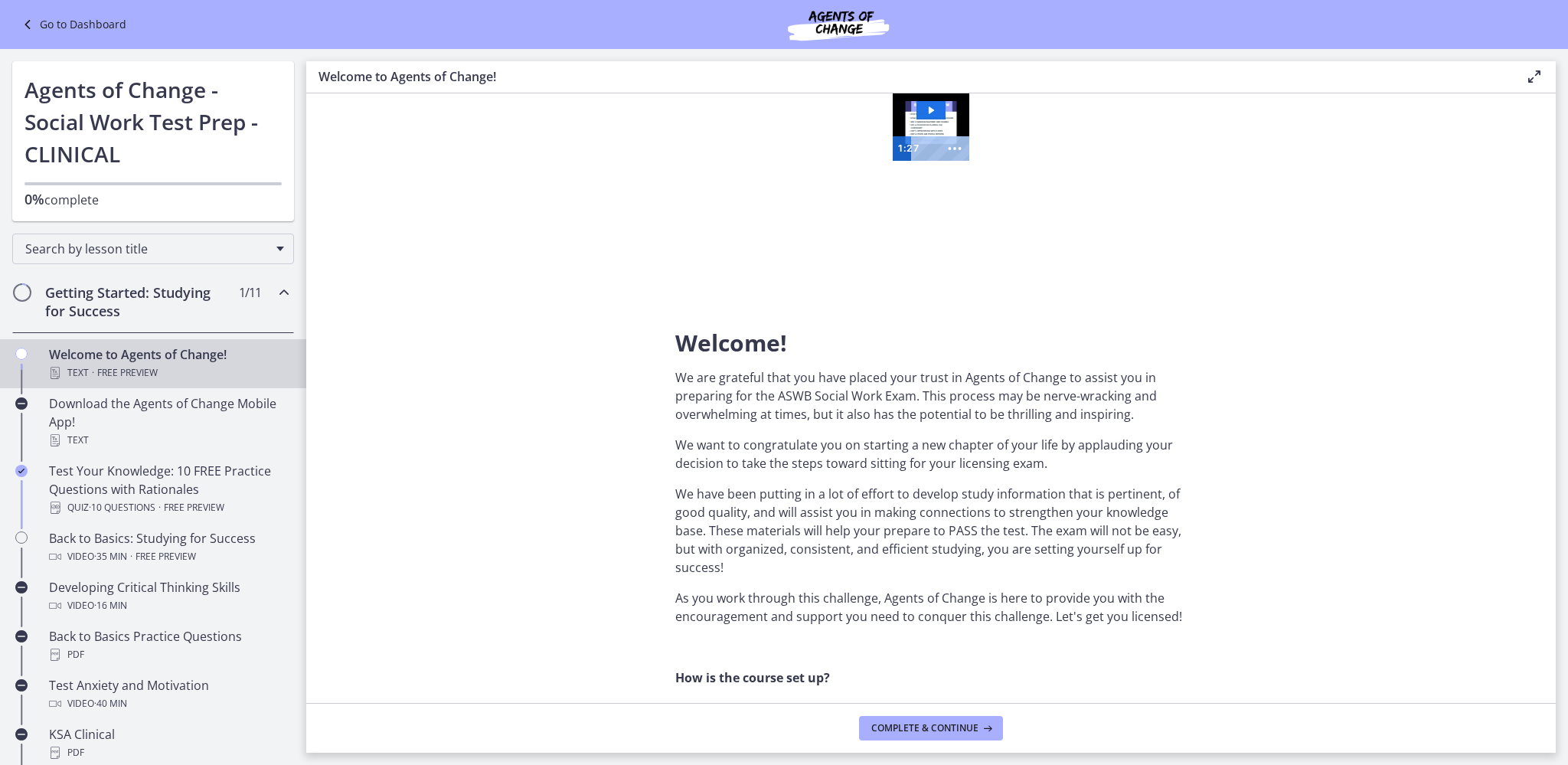 scroll, scrollTop: 306, scrollLeft: 0, axis: vertical 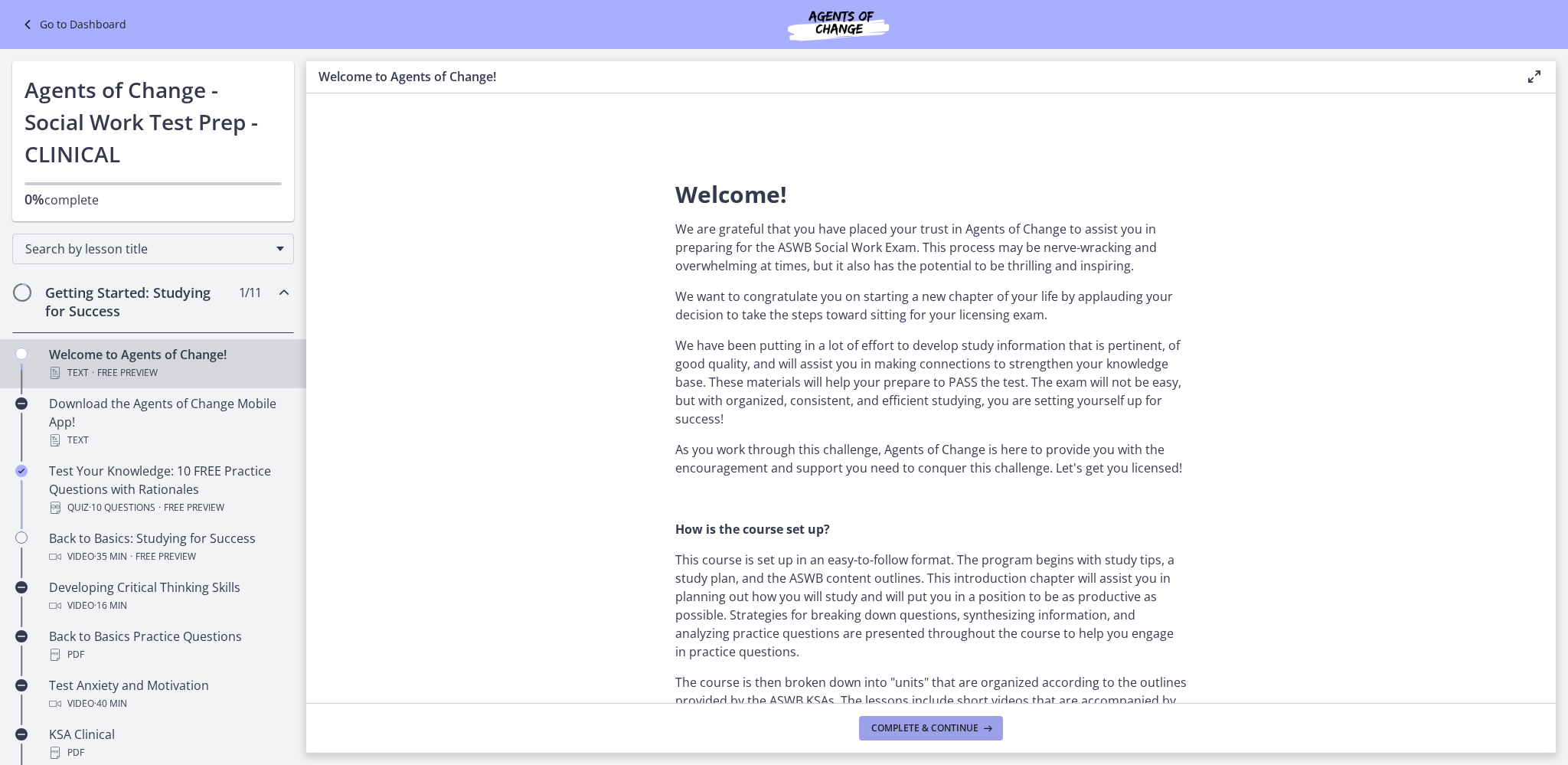 click on "Complete & continue" at bounding box center [925, 728] 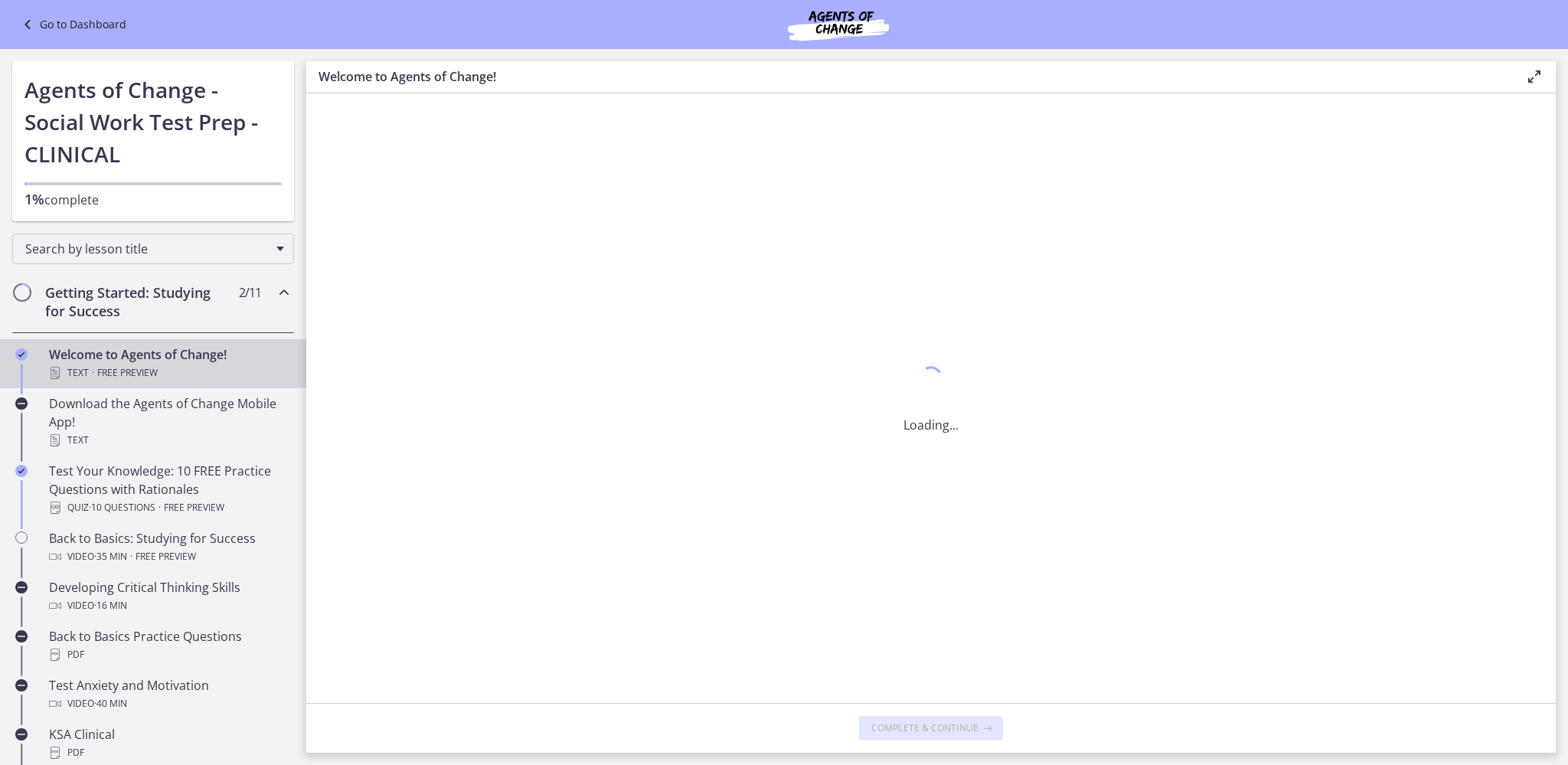 scroll, scrollTop: 0, scrollLeft: 0, axis: both 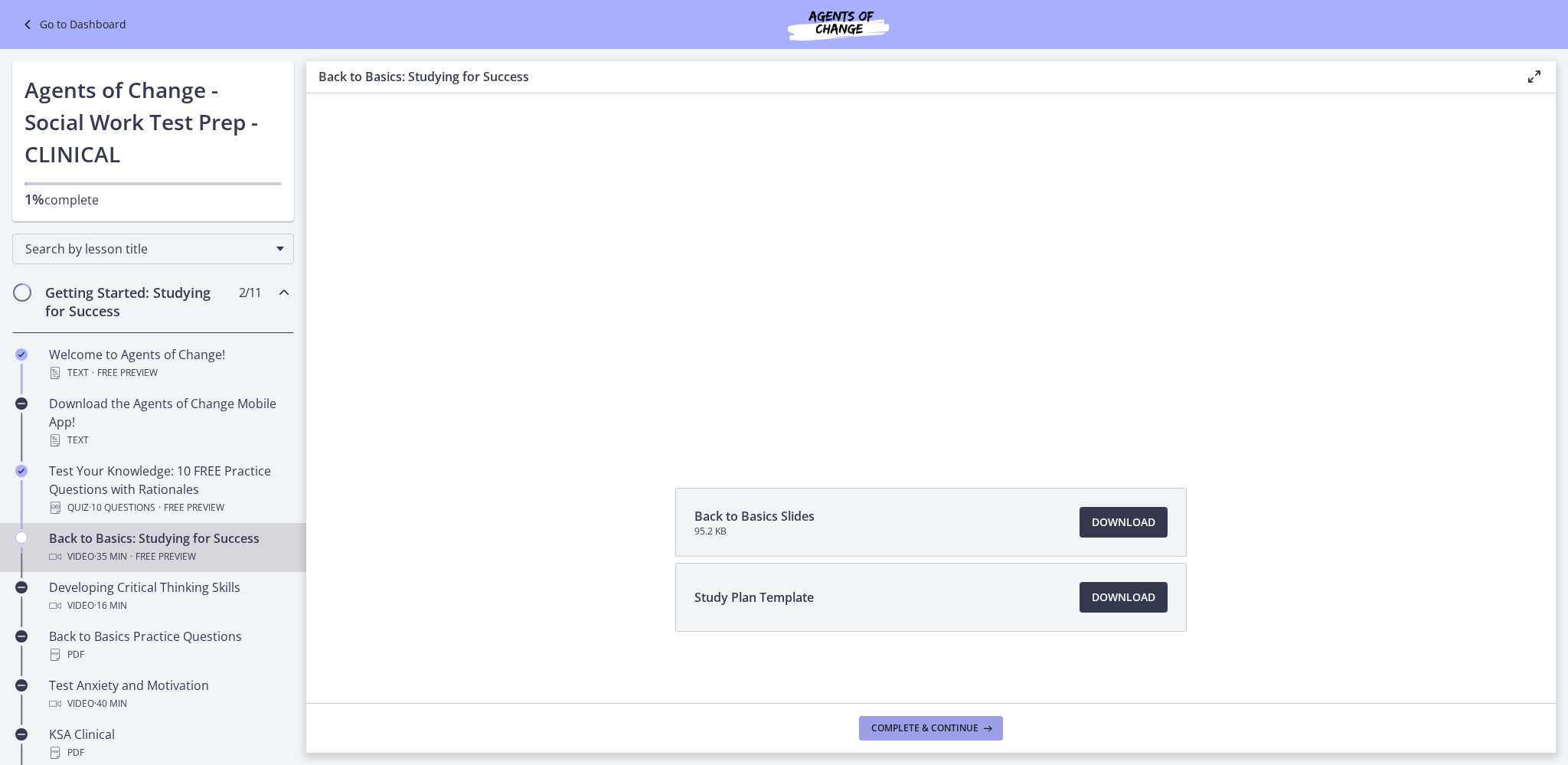 click on "Complete & continue" at bounding box center [925, 728] 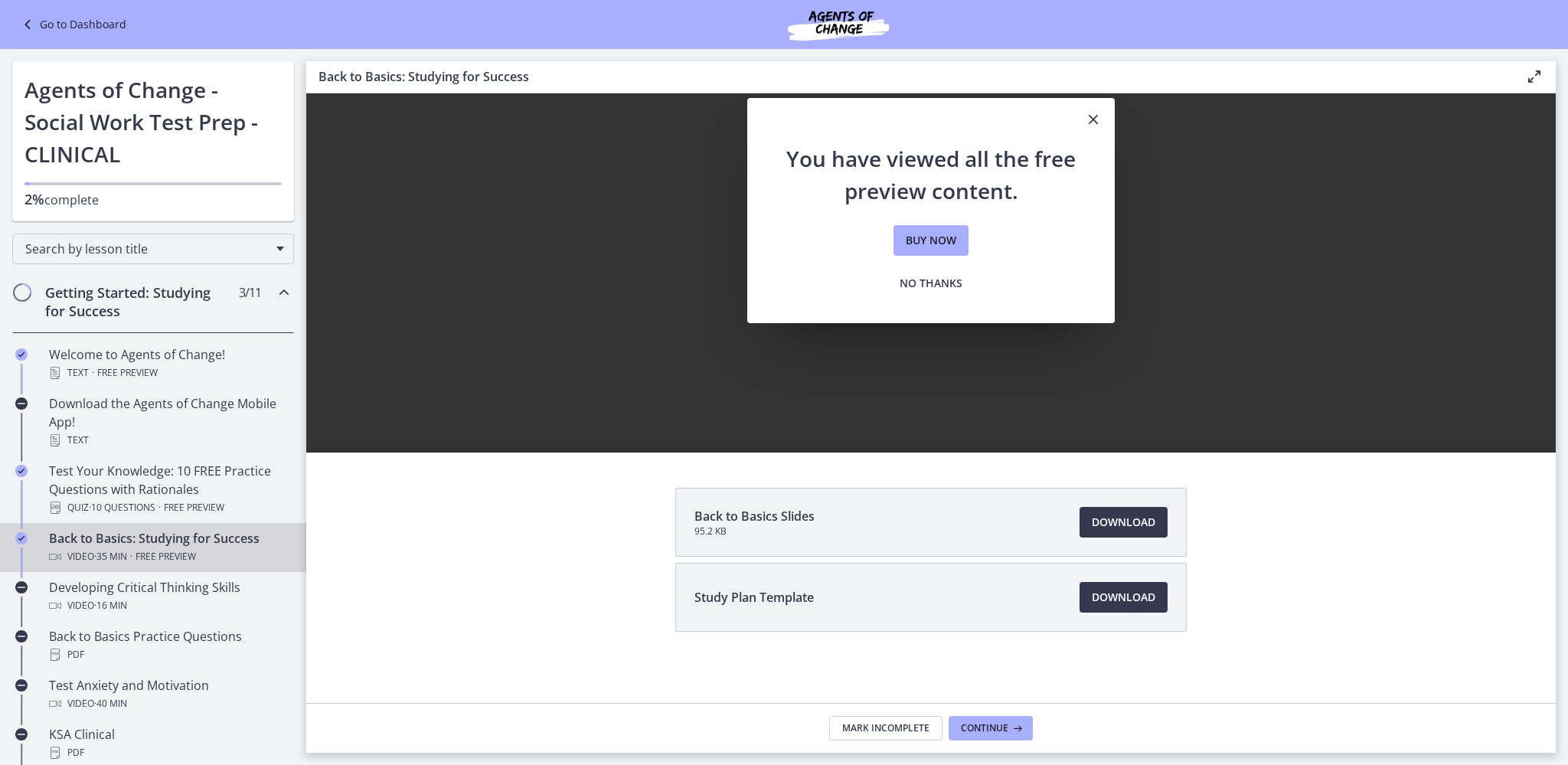 click at bounding box center (1093, 119) 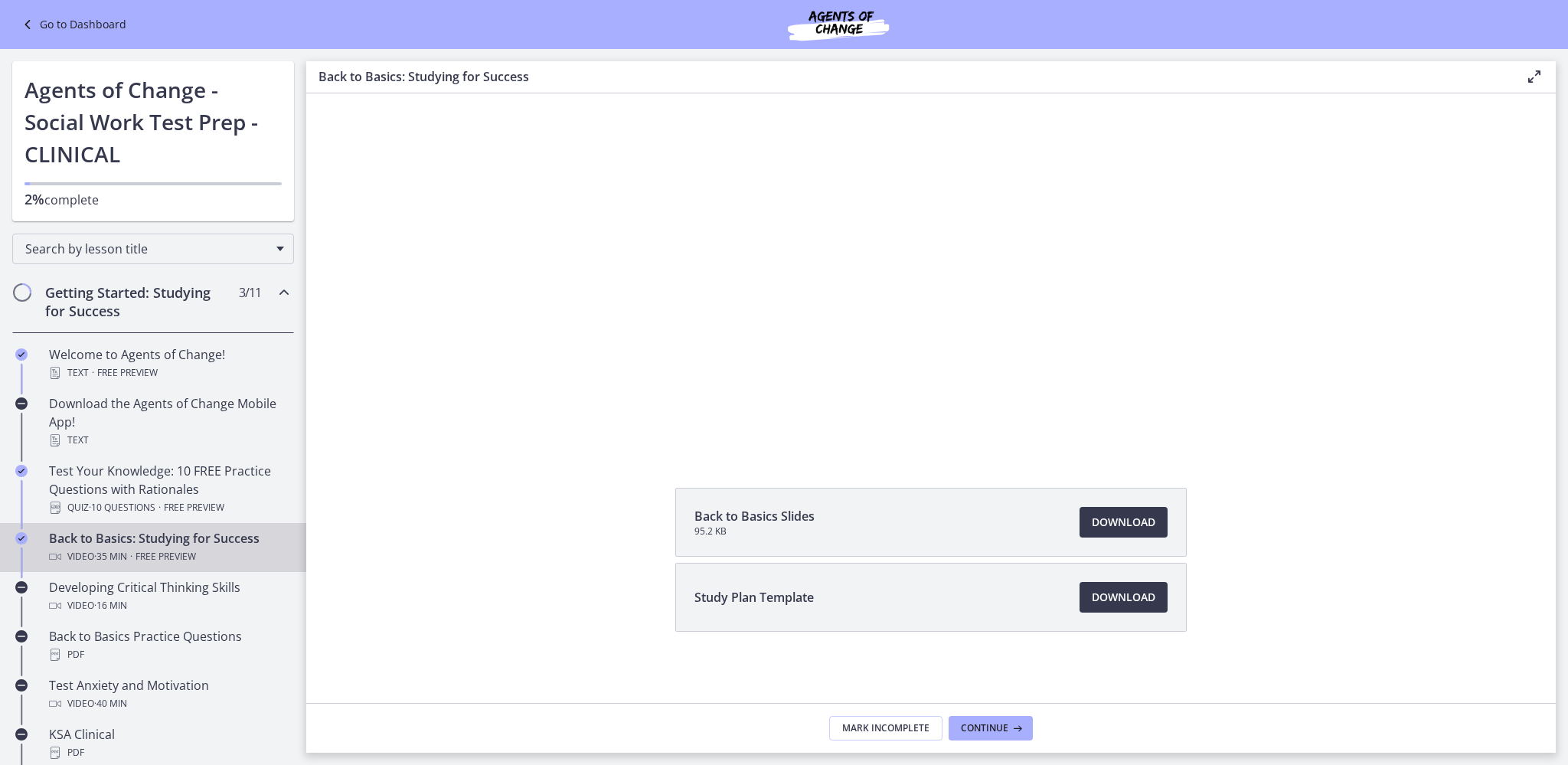 click at bounding box center (930, 210) 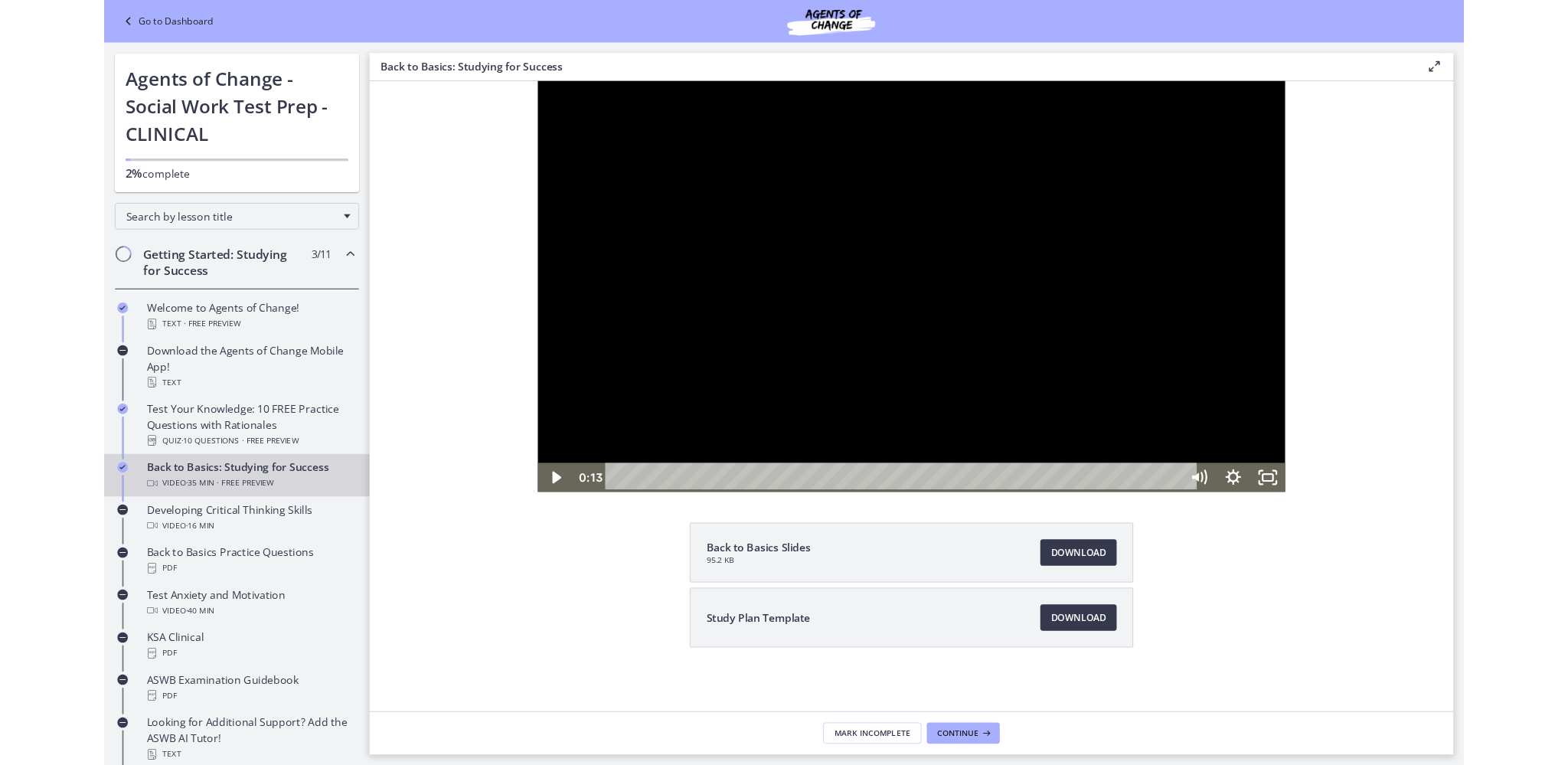 scroll, scrollTop: 0, scrollLeft: 0, axis: both 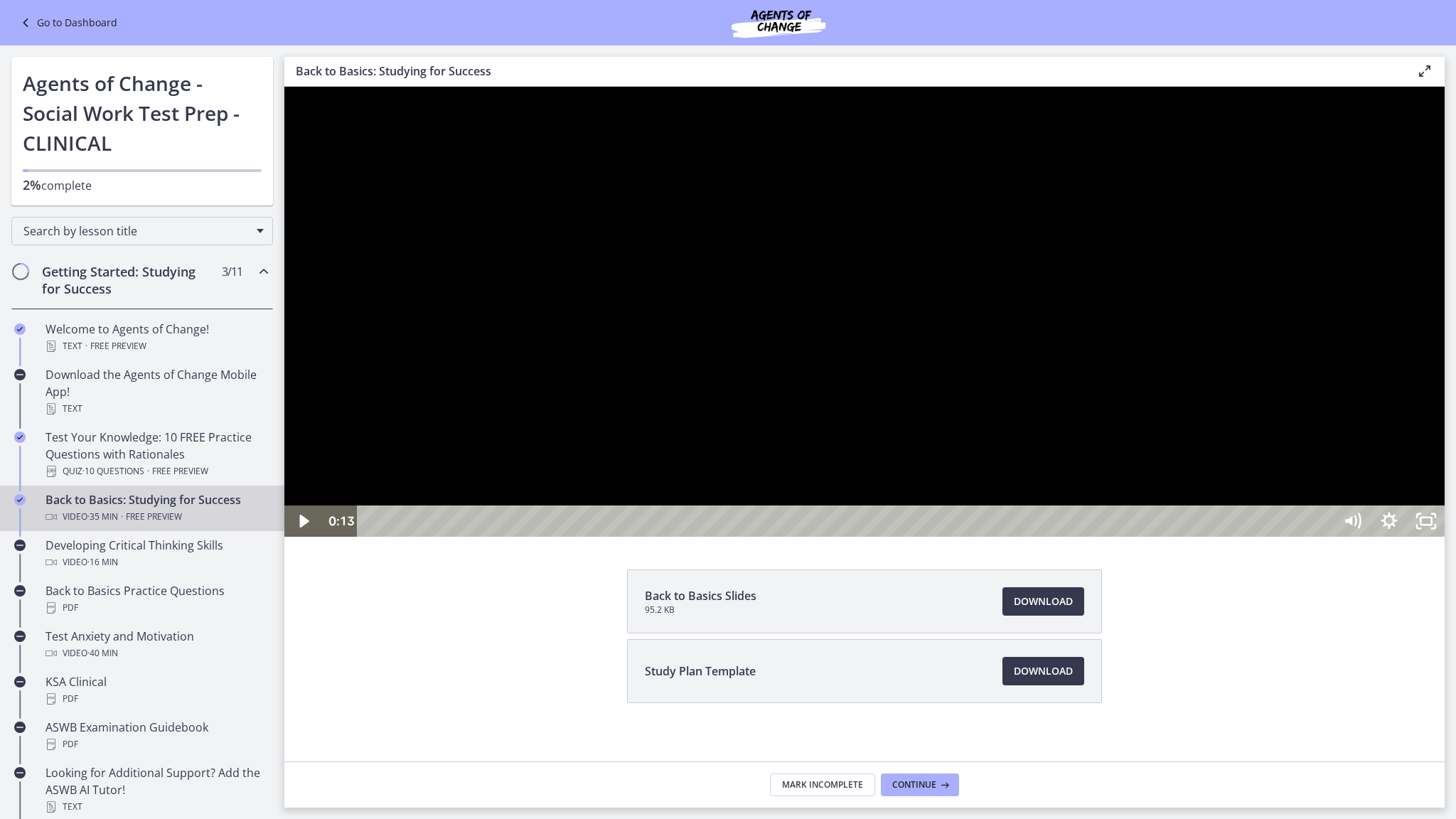 click at bounding box center (864, 311) 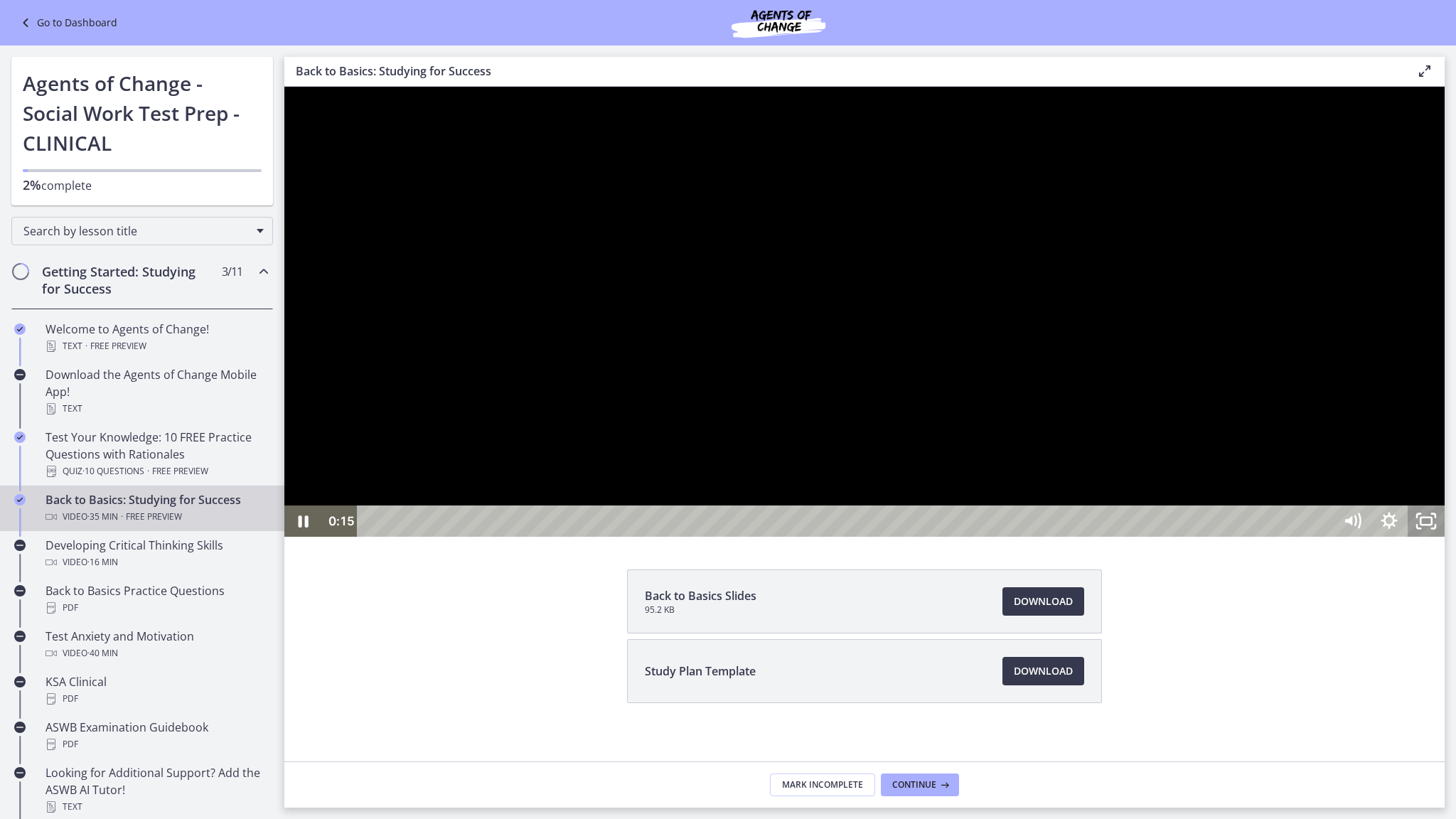 click 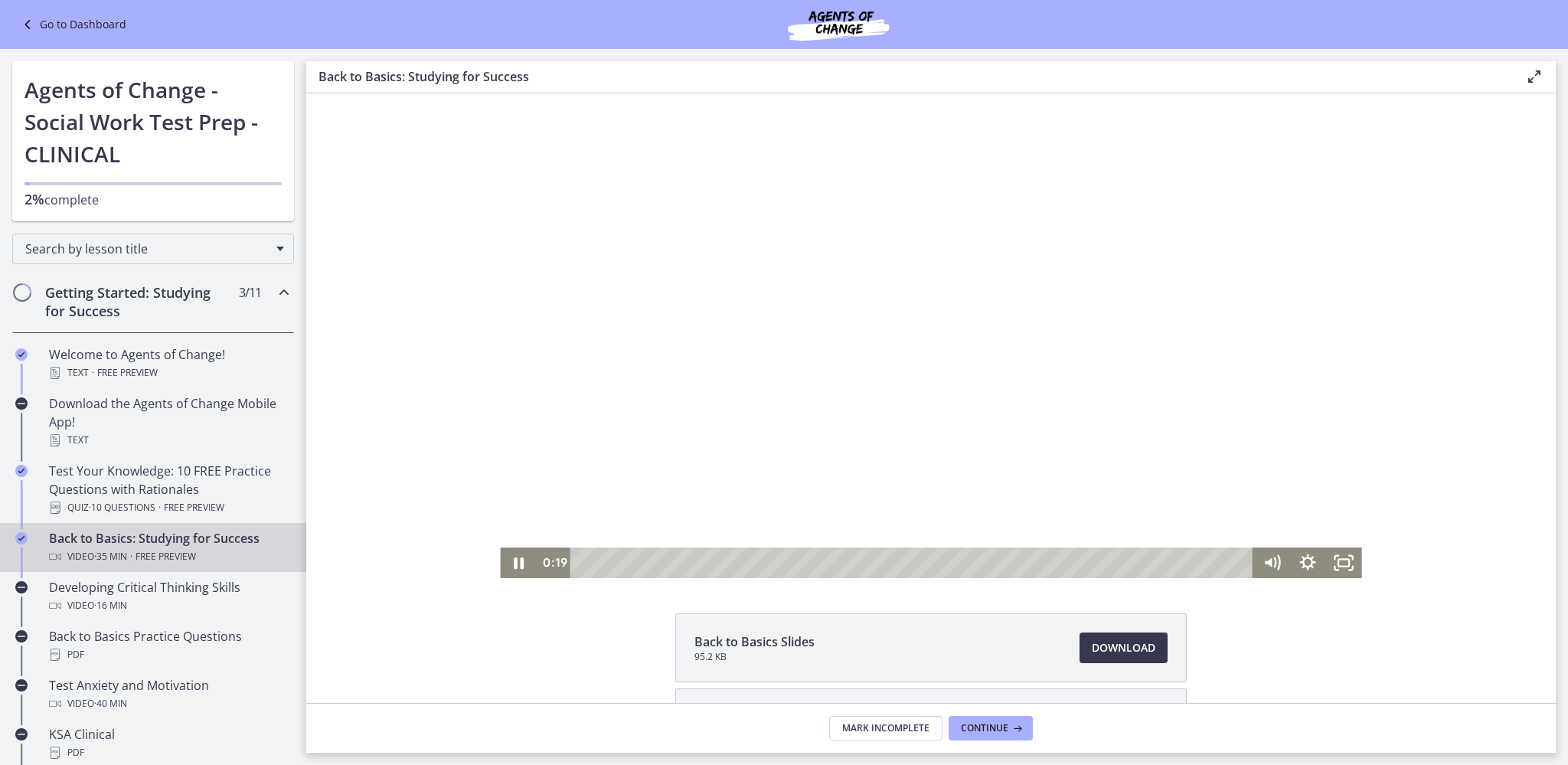 click at bounding box center [930, 335] 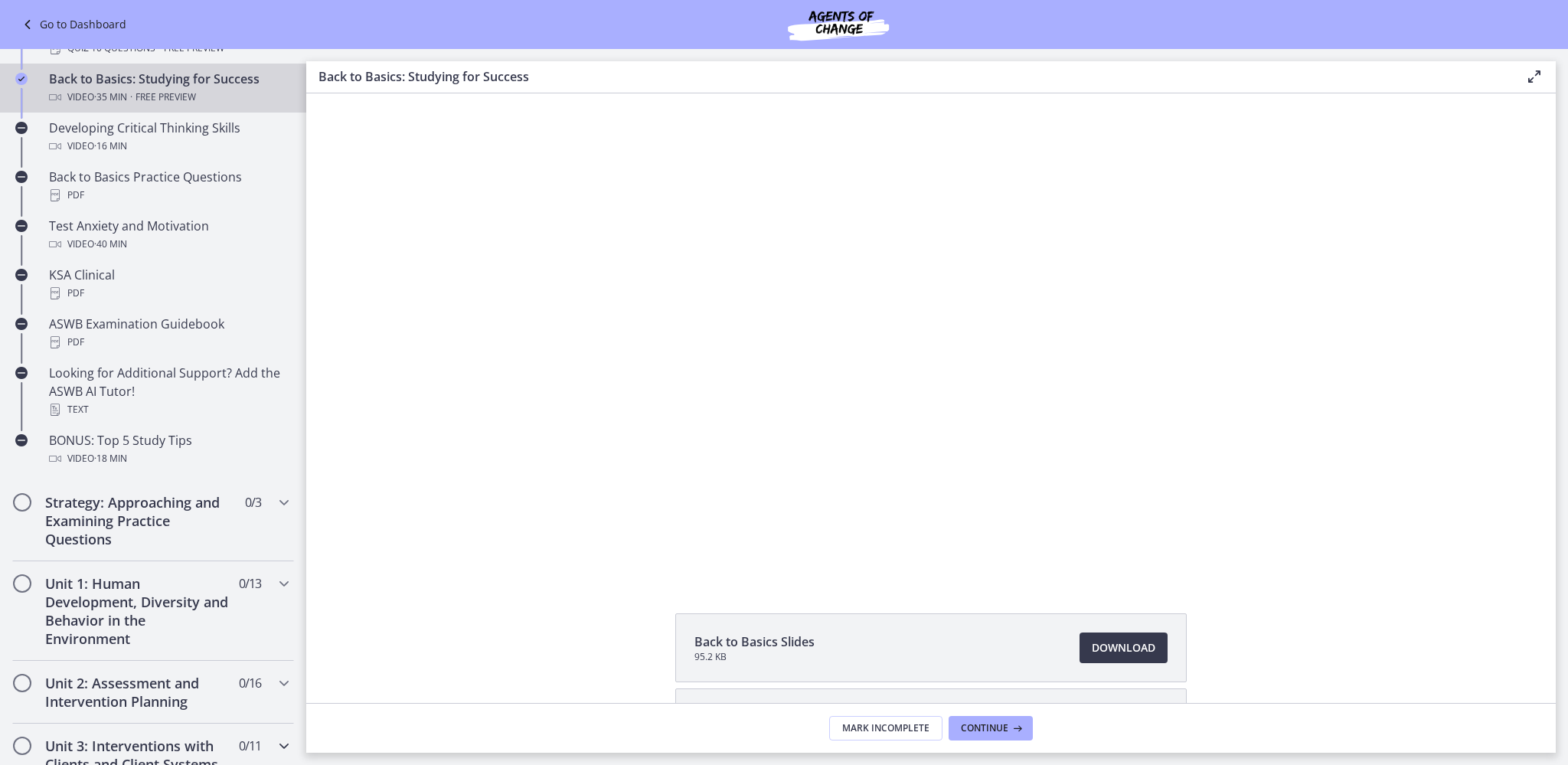 scroll, scrollTop: 613, scrollLeft: 0, axis: vertical 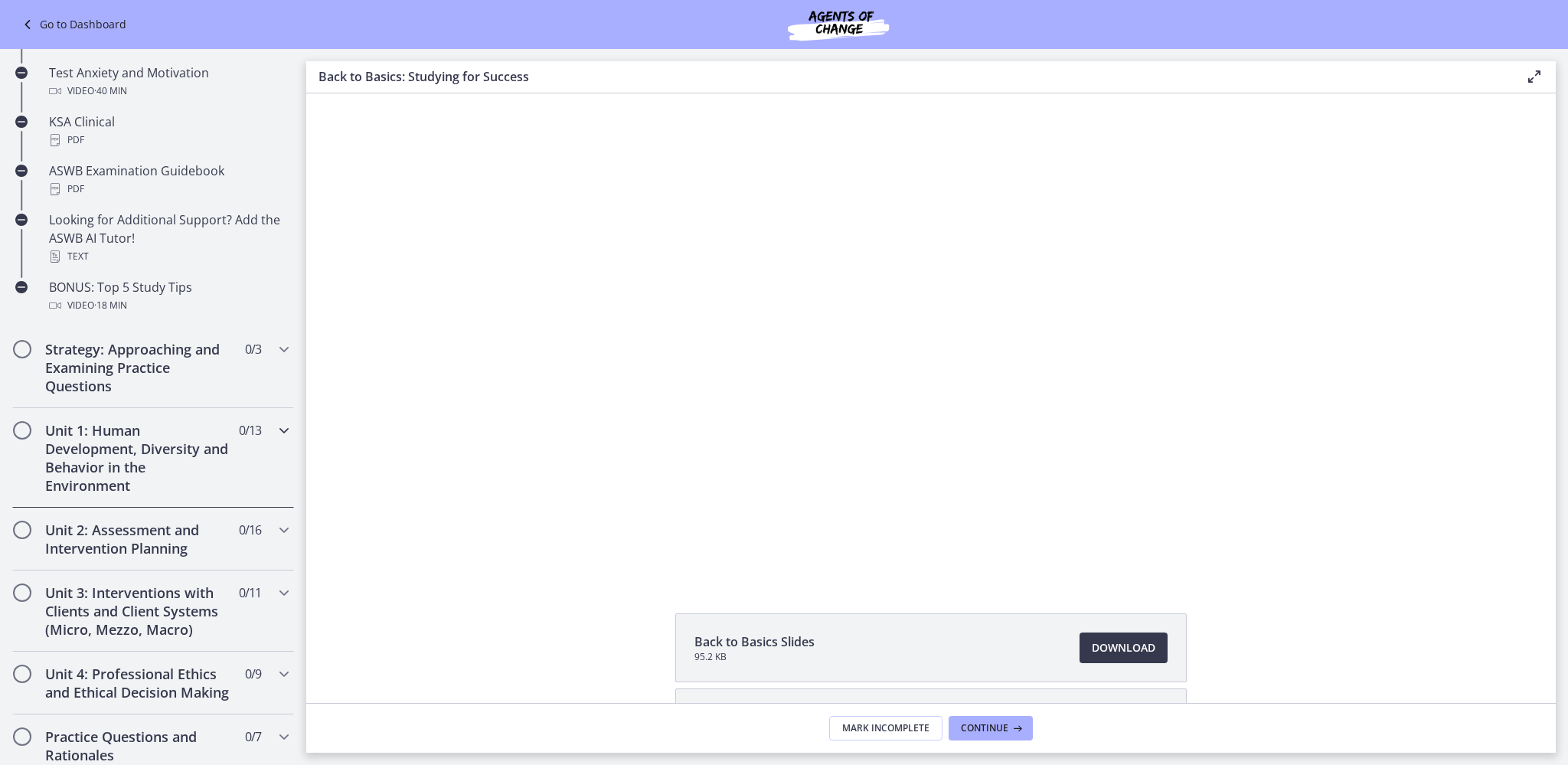 click on "Unit 1: Human Development, Diversity and Behavior in the Environment" at bounding box center (139, 458) 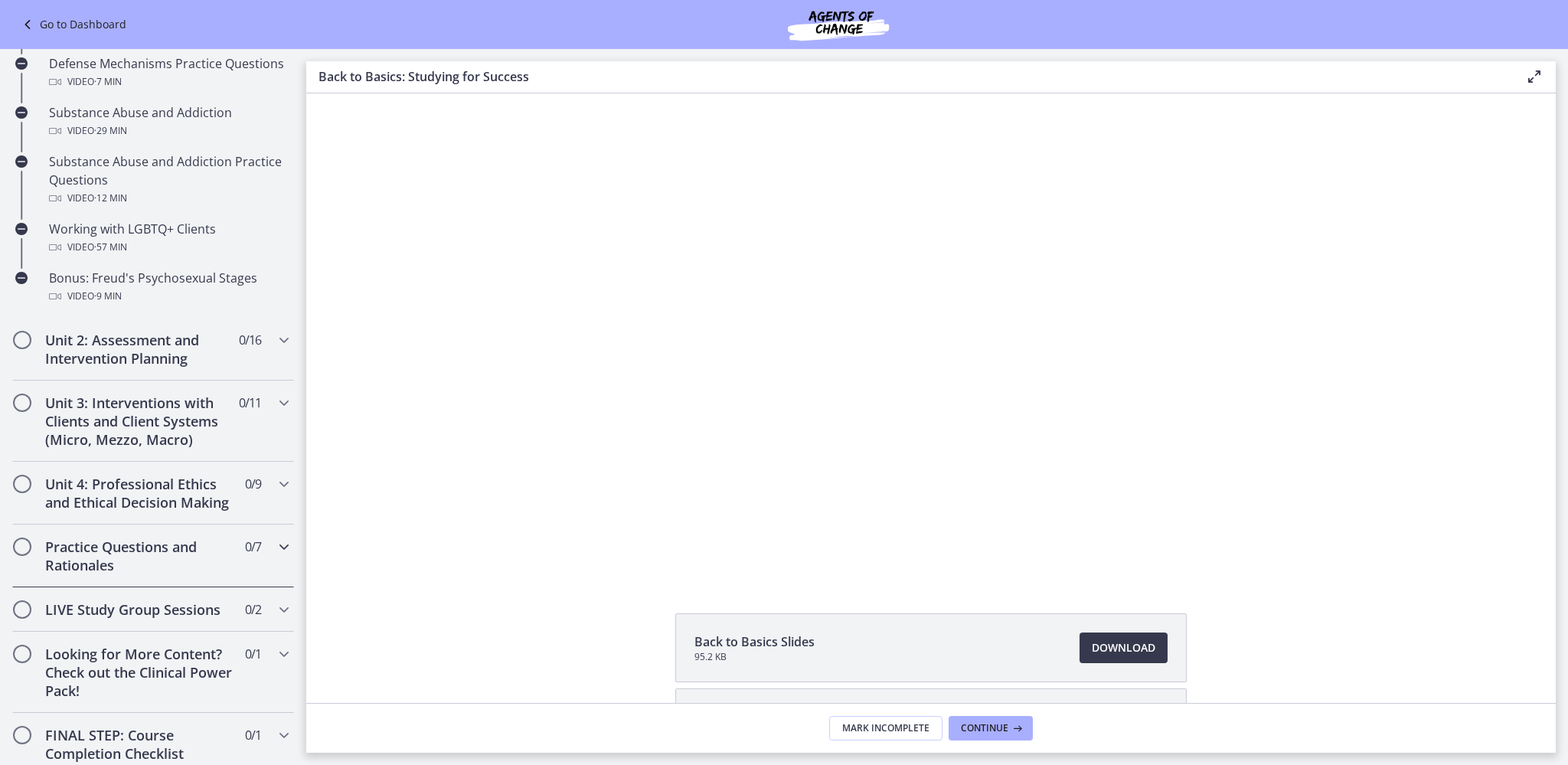 scroll, scrollTop: 1072, scrollLeft: 0, axis: vertical 